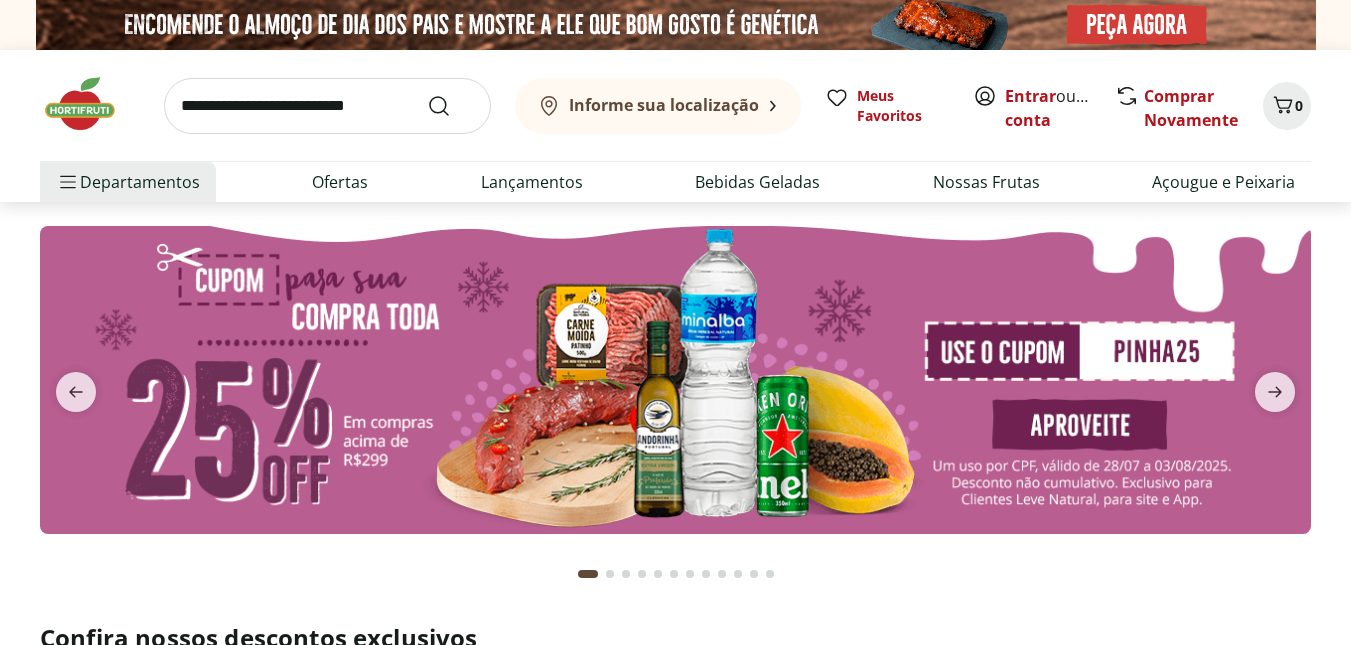 scroll, scrollTop: 0, scrollLeft: 0, axis: both 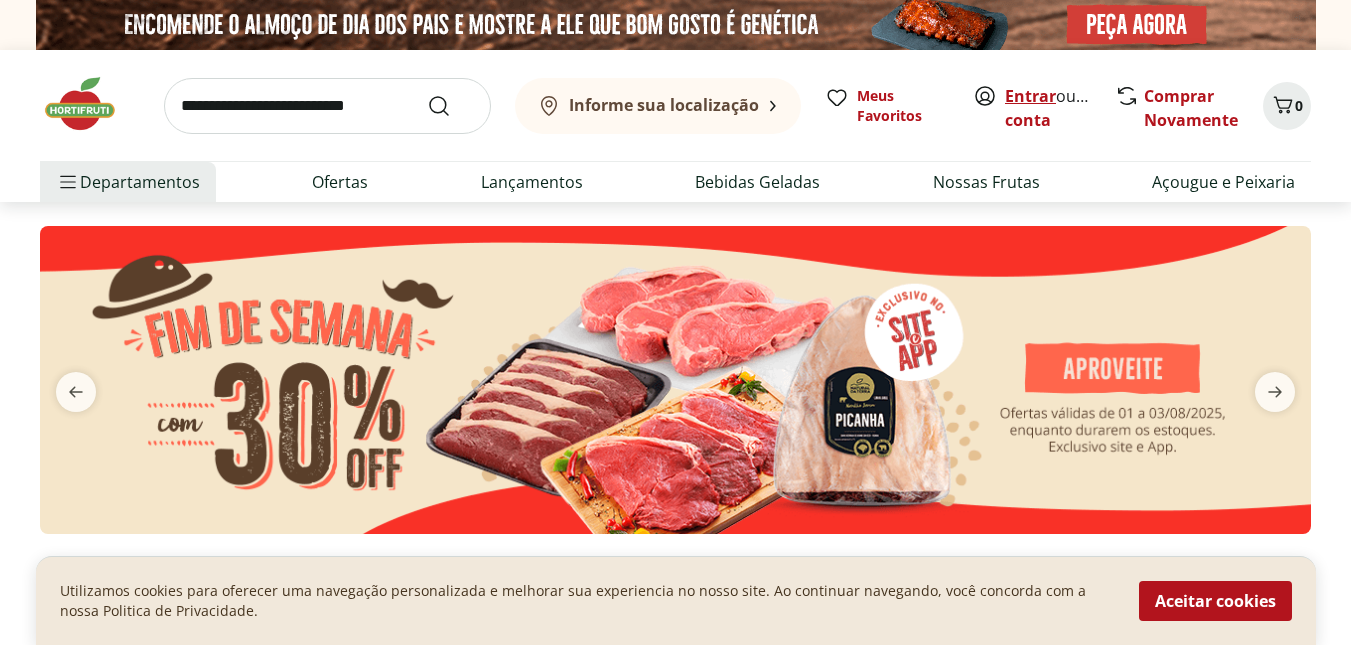 click on "Entrar" at bounding box center [1030, 96] 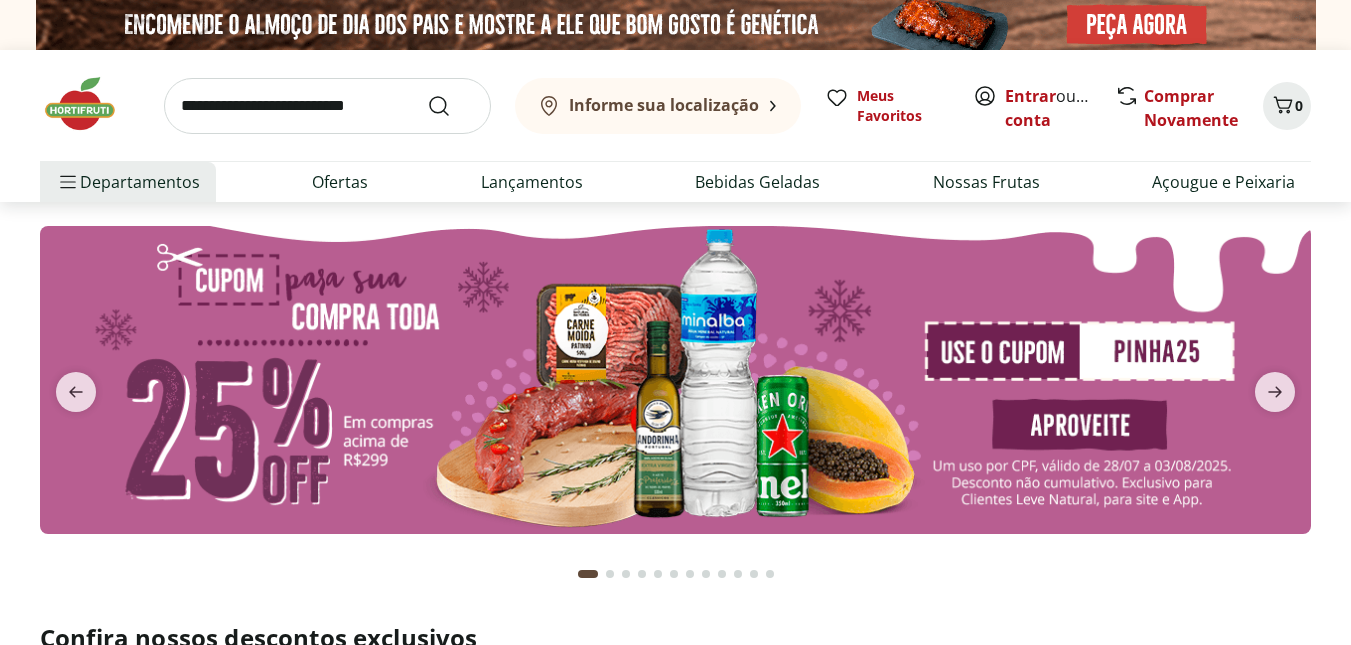 scroll, scrollTop: 0, scrollLeft: 0, axis: both 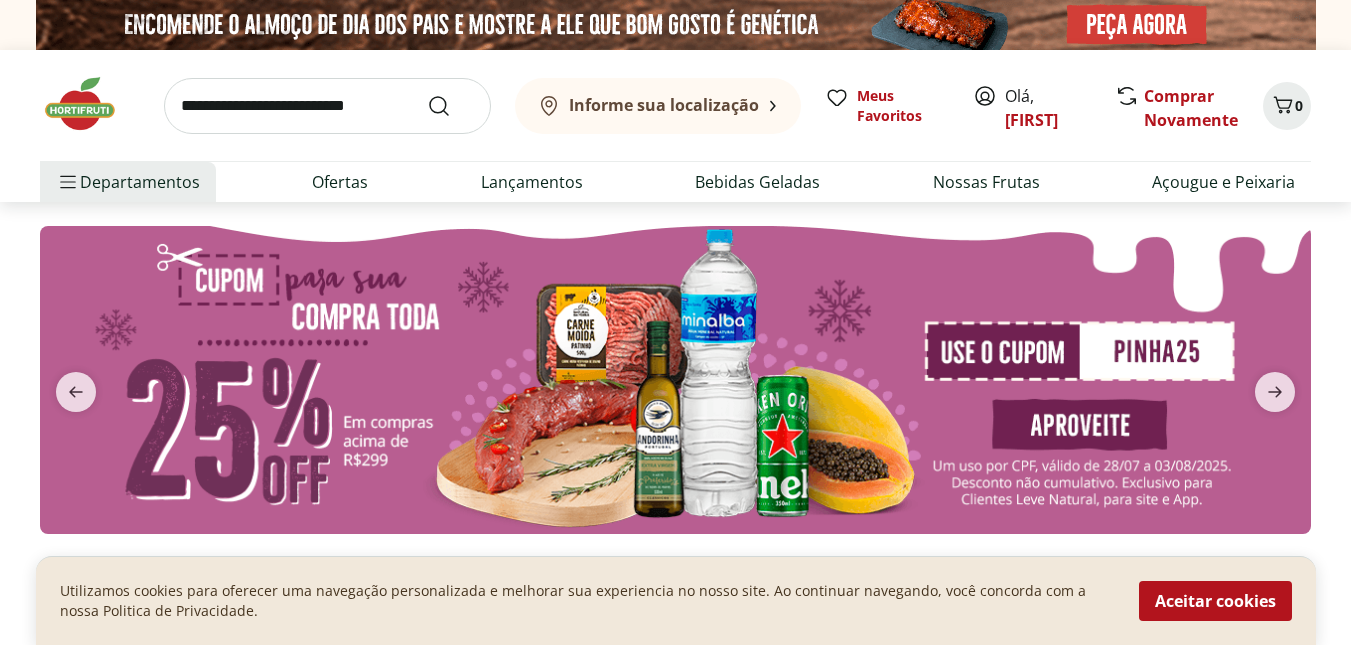 click on "Informe sua localização" at bounding box center [664, 105] 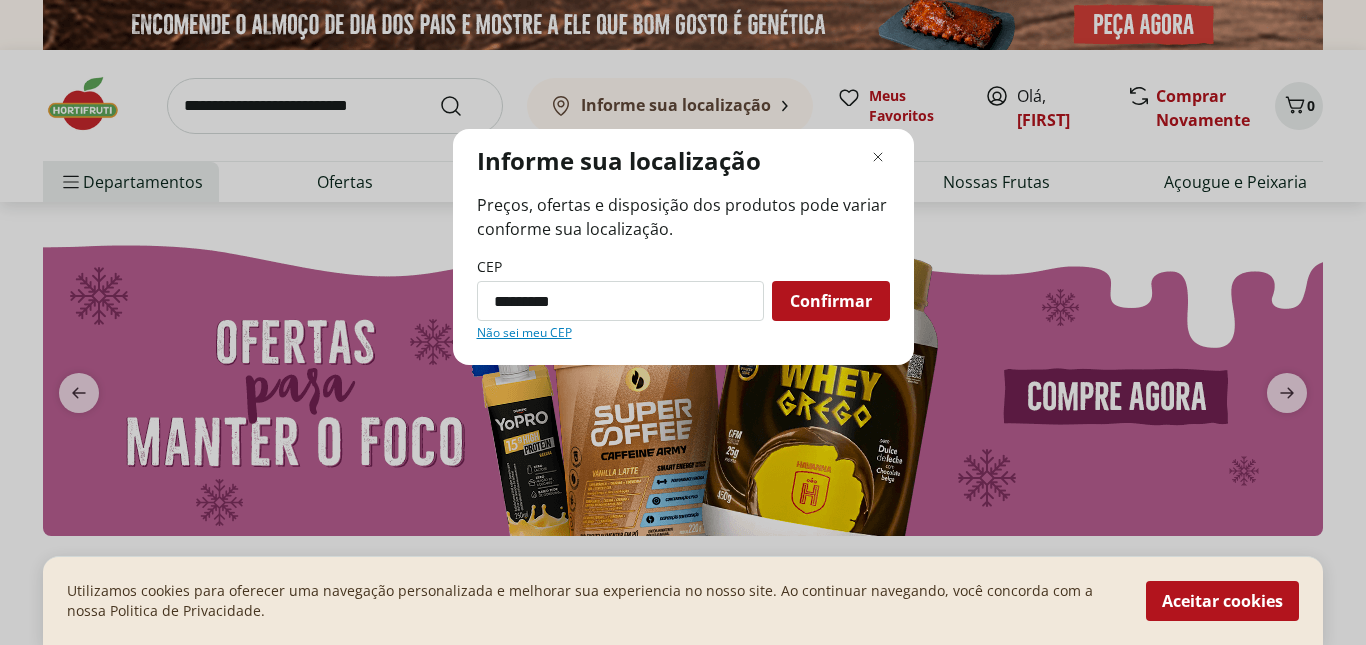click on "Confirmar" at bounding box center (831, 301) 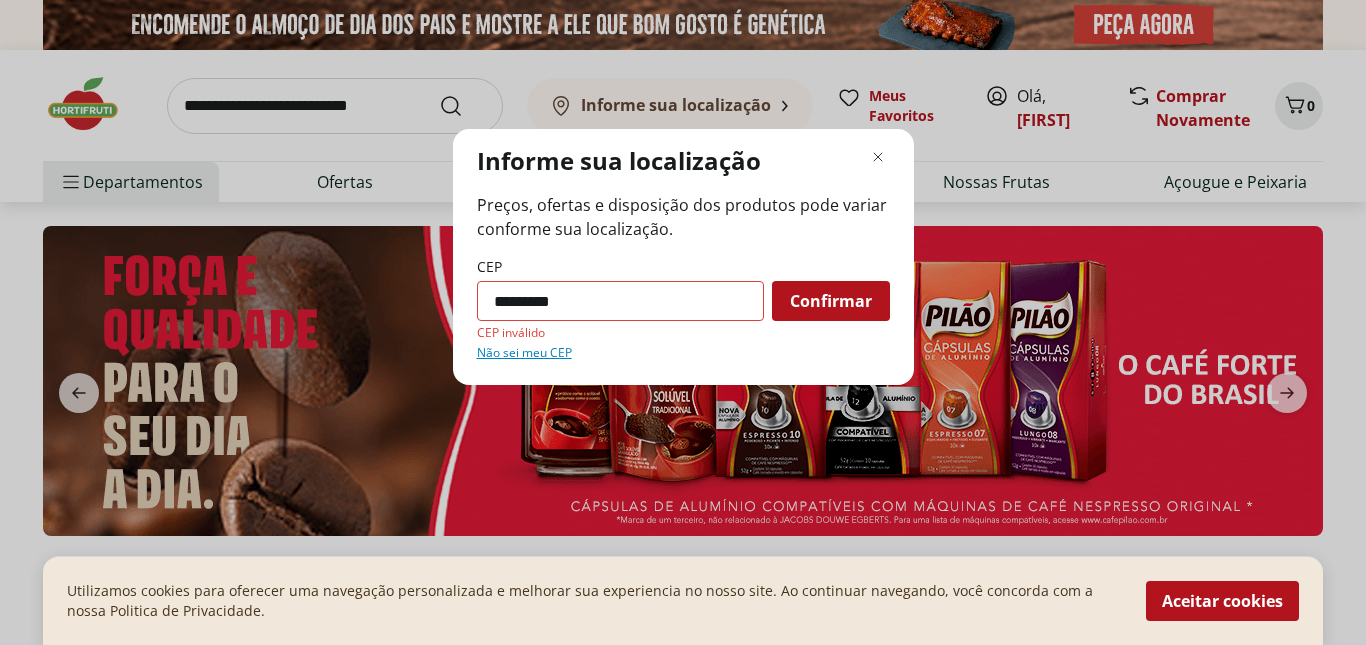 click on "*********" at bounding box center [620, 301] 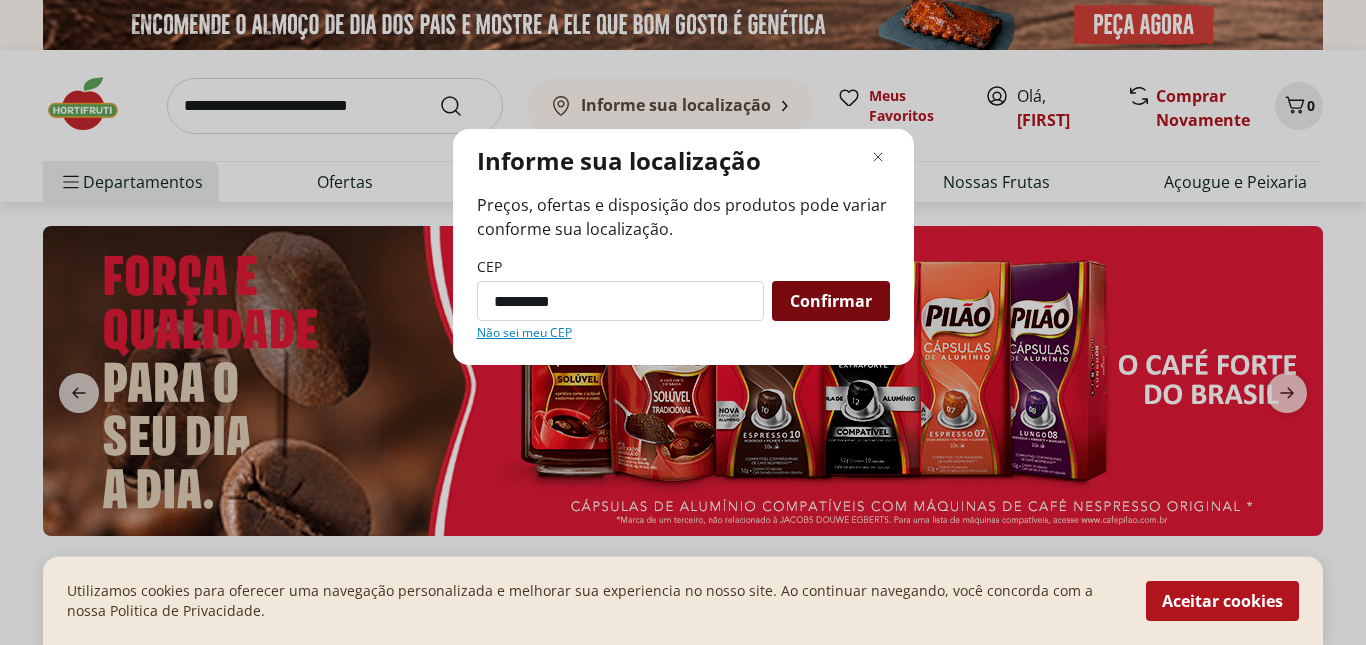type on "*********" 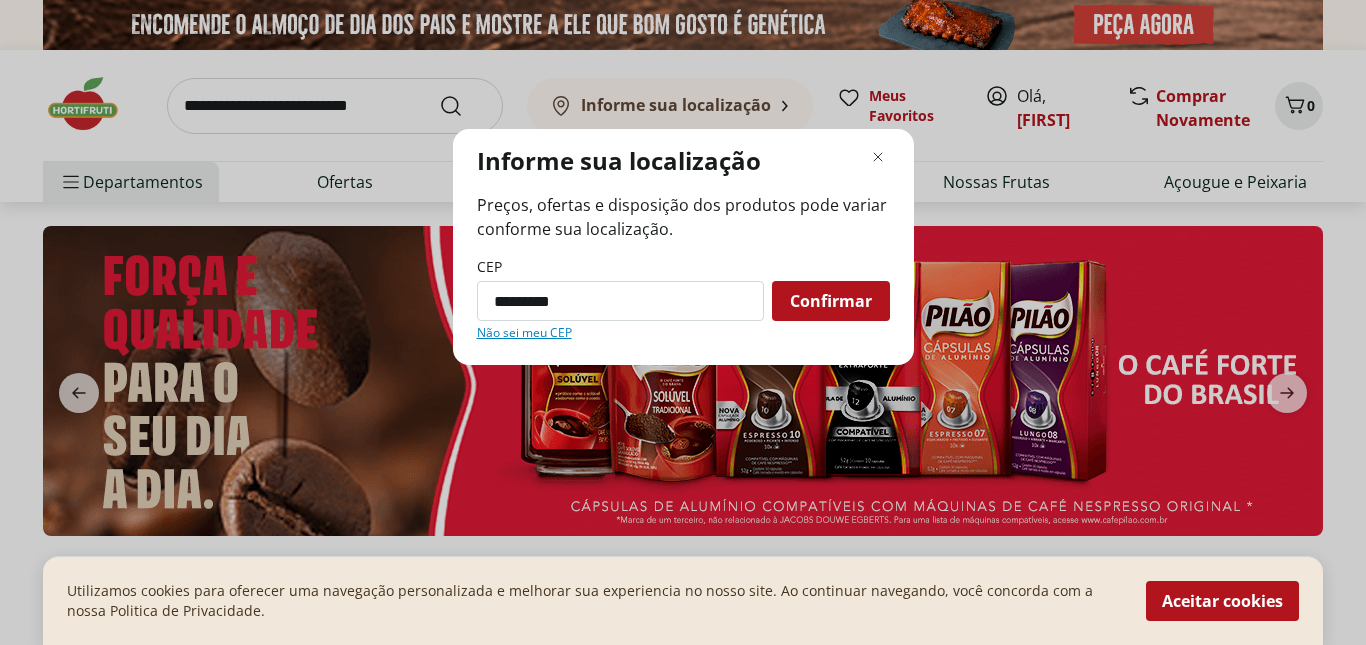 click on "Confirmar" at bounding box center [831, 301] 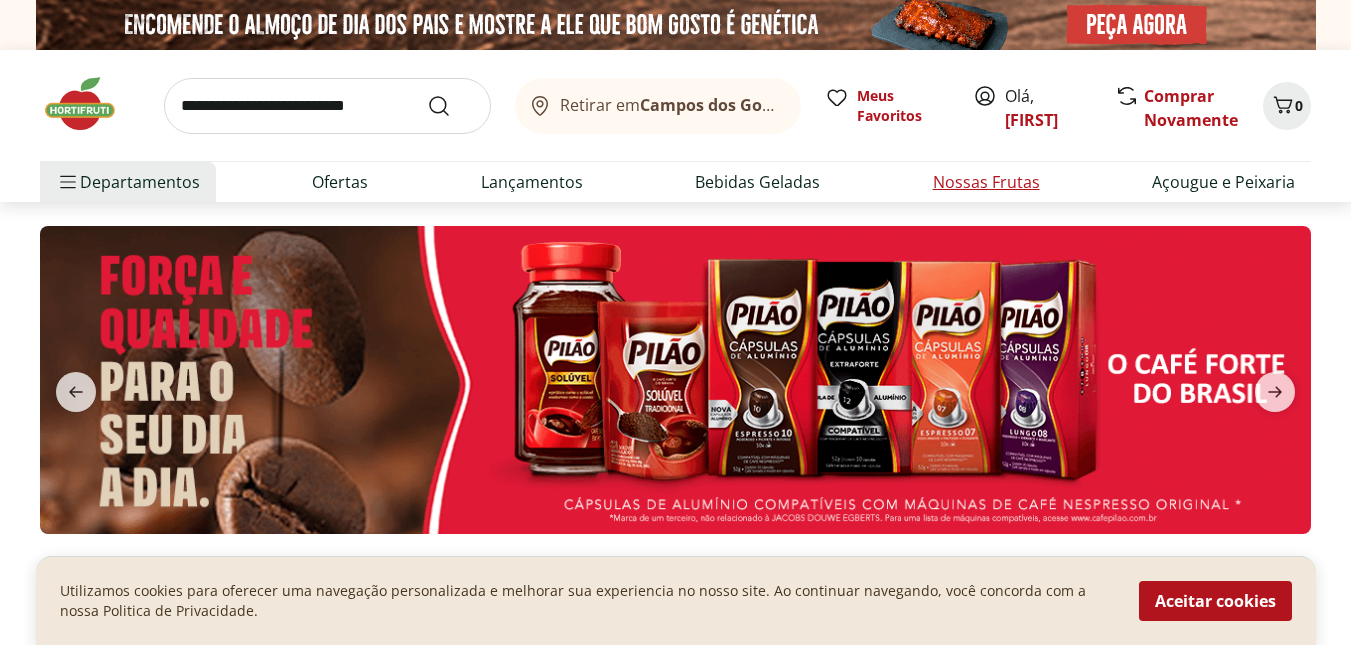 click on "Nossas Frutas" at bounding box center (986, 182) 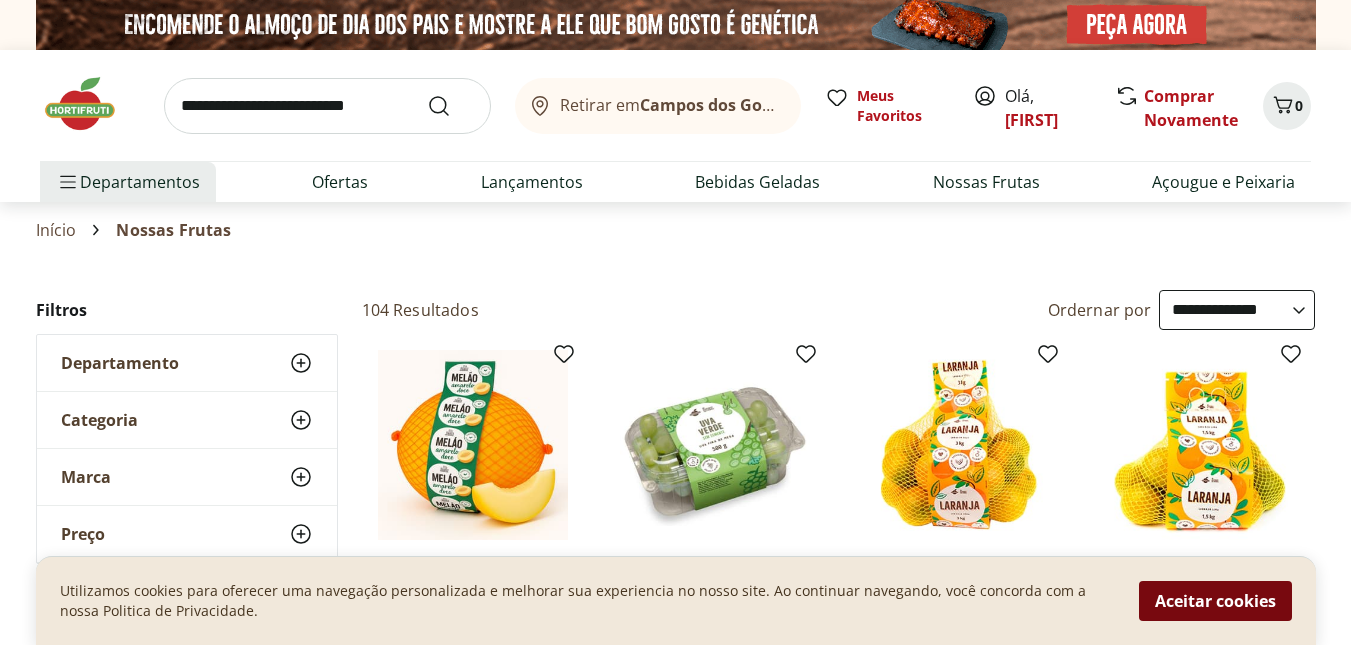 click on "Aceitar cookies" at bounding box center [1215, 601] 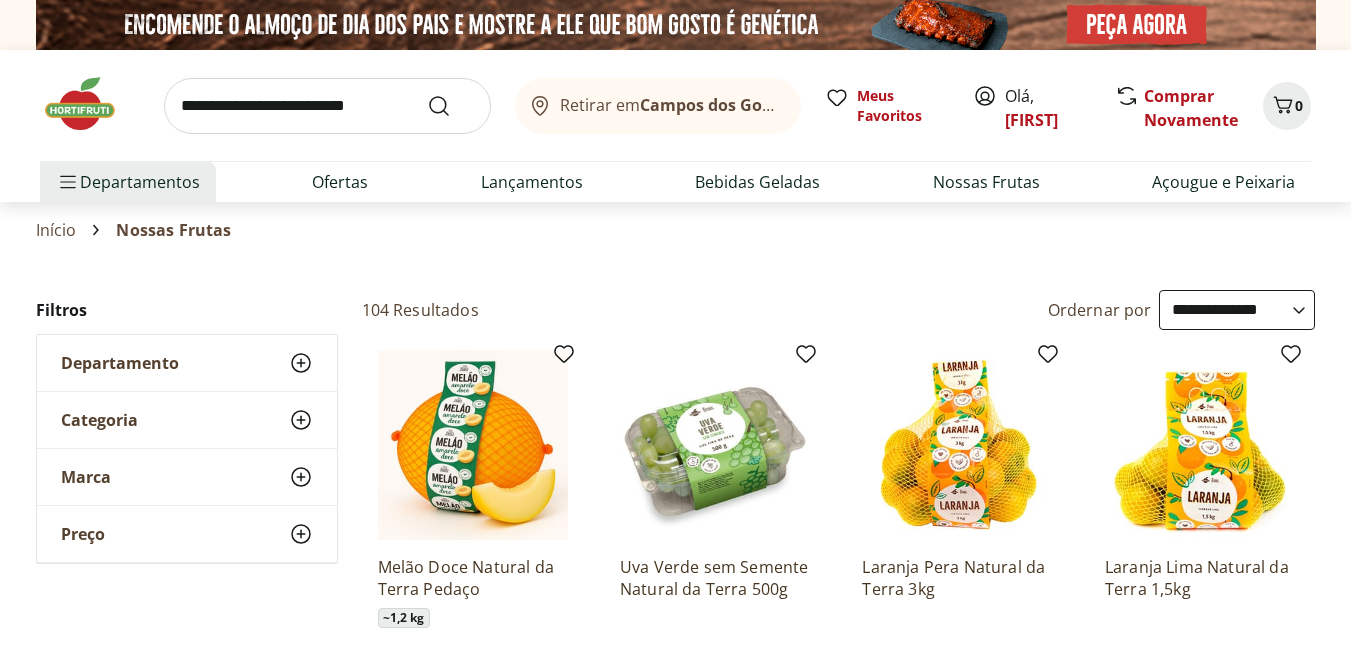 click on "Retirar em  Campos dos Goytacazes/RJ Olá,  Karla 0 Retirar em  Campos dos Goytacazes/RJ Meus Favoritos Olá,  Karla Comprar Novamente 0  Departamentos Nossa Marca Nossa Marca Ver tudo do departamento Açougue & Peixaria Congelados e Refrigerados Frutas, Legumes e Verduras Orgânicos Mercearia Sorvetes Hortifruti Hortifruti Ver tudo do departamento Cogumelos Frutas Legumes Ovos Temperos Frescos Verduras Orgânicos Orgânicos Ver tudo do departamento Bebidas Orgânicas Frutas Orgânicas Legumes Orgânicos Ovos Orgânicos Perecíveis Orgânicos Verduras Orgânicas Temperos Frescos Açougue e Peixaria Açougue e Peixaria Ver tudo do departamento Aves Bovinos Exóticos Frutos do Mar Linguiça e Salsicha Peixes Salgados e Defumados Suínos Prontinhos Prontinhos Ver tudo do departamento Frutas Cortadinhas Pré Preparados Prontos para Consumo Saladas Sucos e Água de Coco Padaria Padaria Ver tudo do departamento Bolos e Mini Bolos Doces Pão Padaria Própria Salgados Torradas Bebidas Bebidas Ver tudo do departamento" at bounding box center [675, 3346] 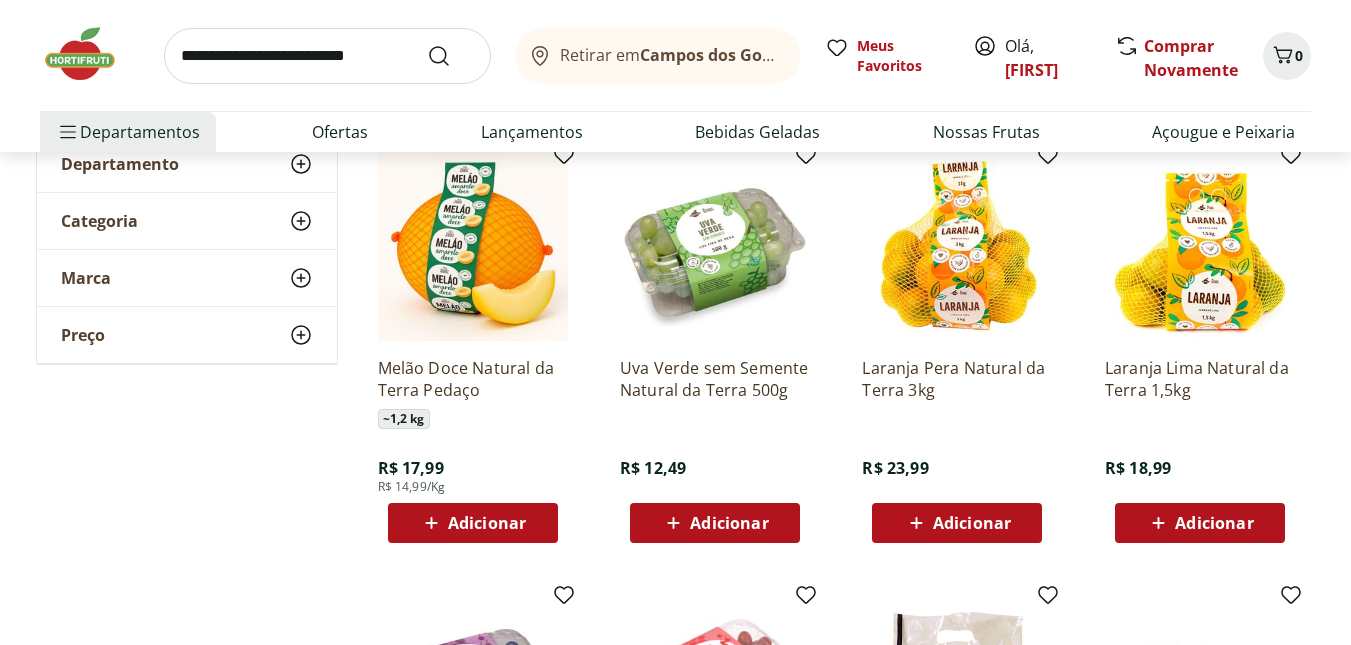 scroll, scrollTop: 200, scrollLeft: 0, axis: vertical 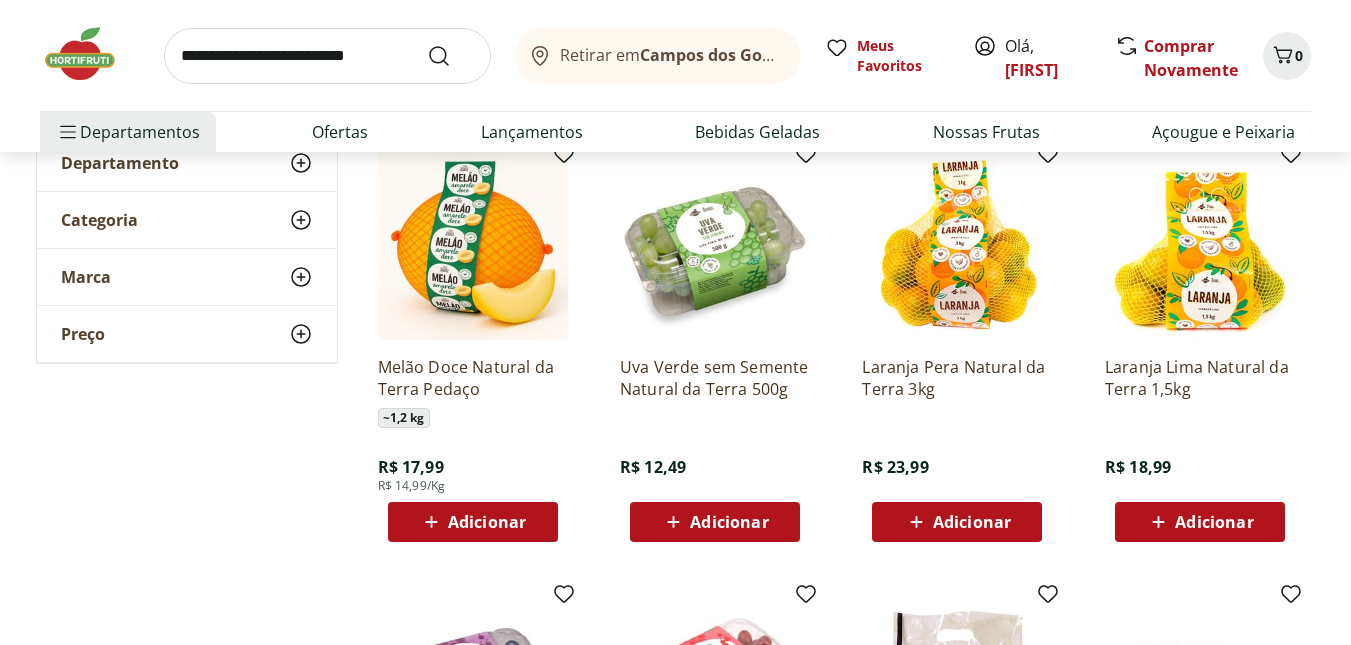 click on "Adicionar" at bounding box center (487, 522) 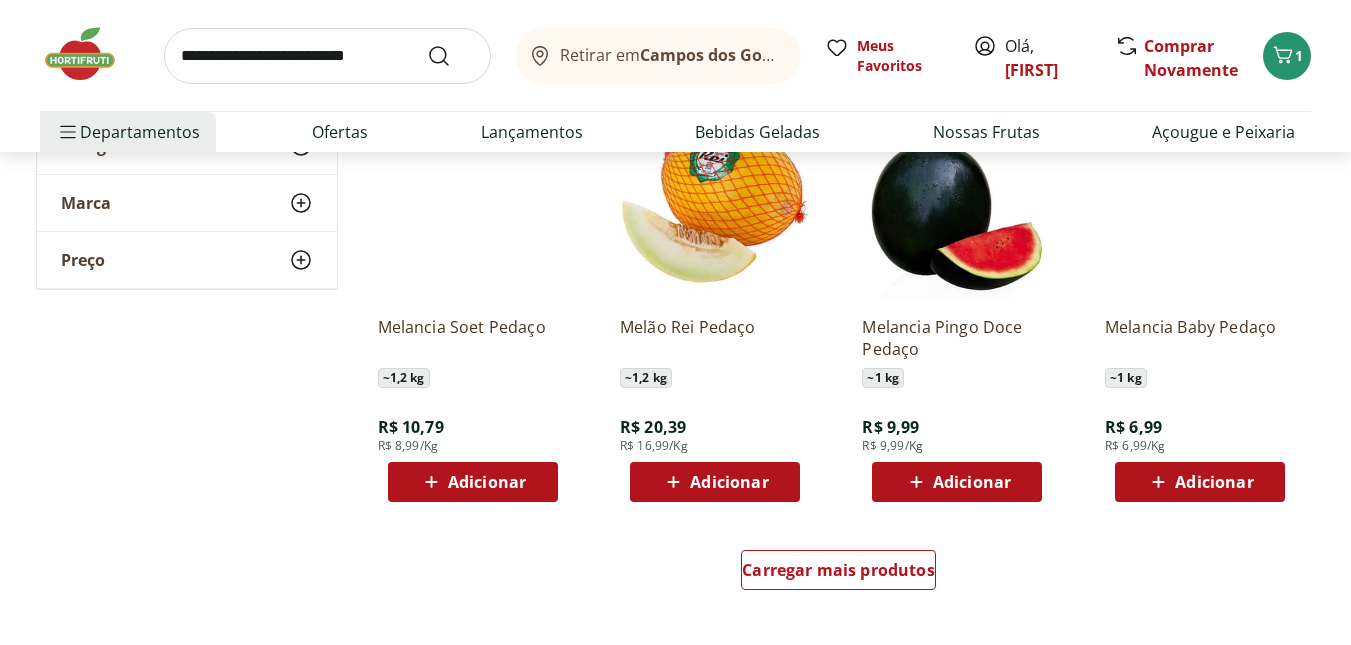 scroll, scrollTop: 1160, scrollLeft: 0, axis: vertical 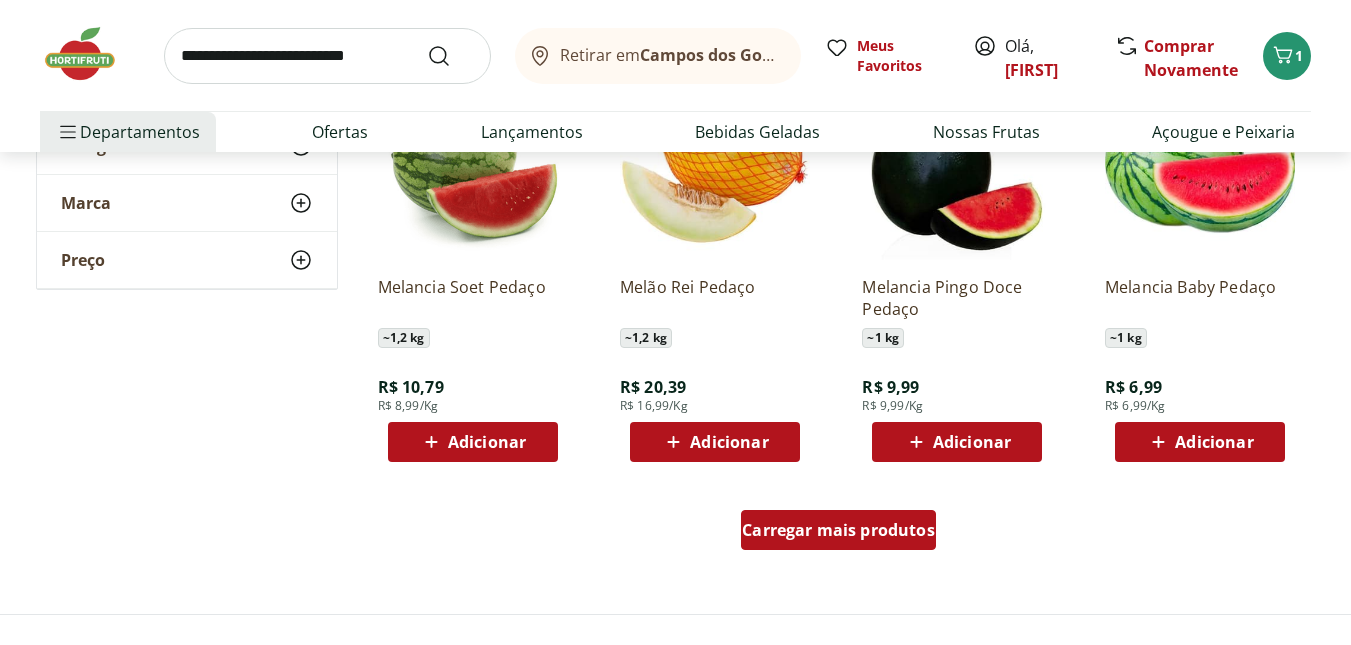 click on "Carregar mais produtos" at bounding box center [838, 530] 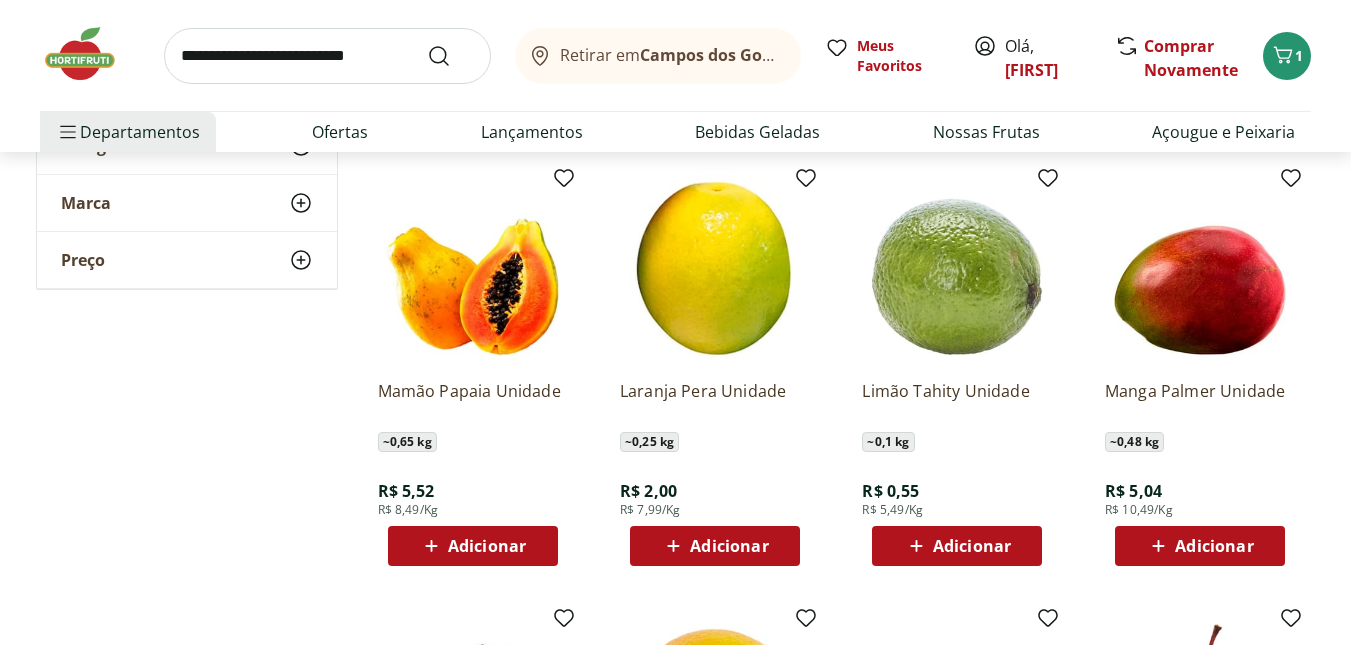 scroll, scrollTop: 1960, scrollLeft: 0, axis: vertical 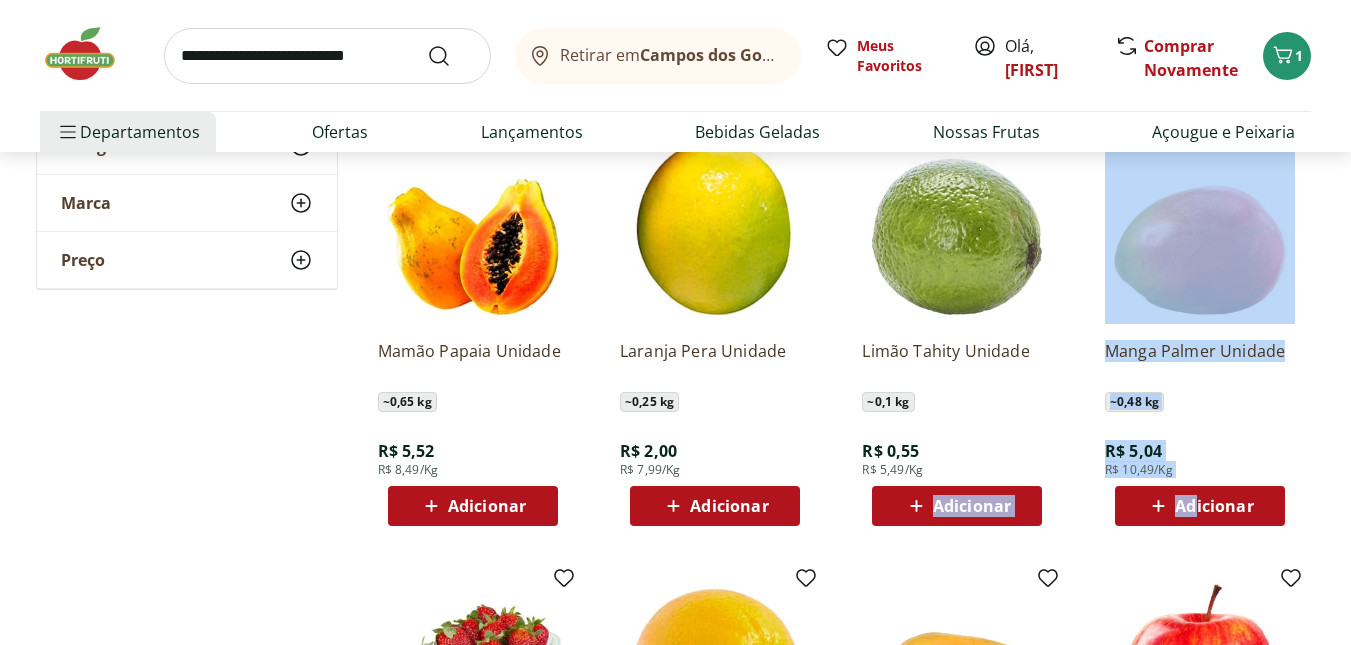 drag, startPoint x: 873, startPoint y: 534, endPoint x: 1194, endPoint y: 509, distance: 321.97205 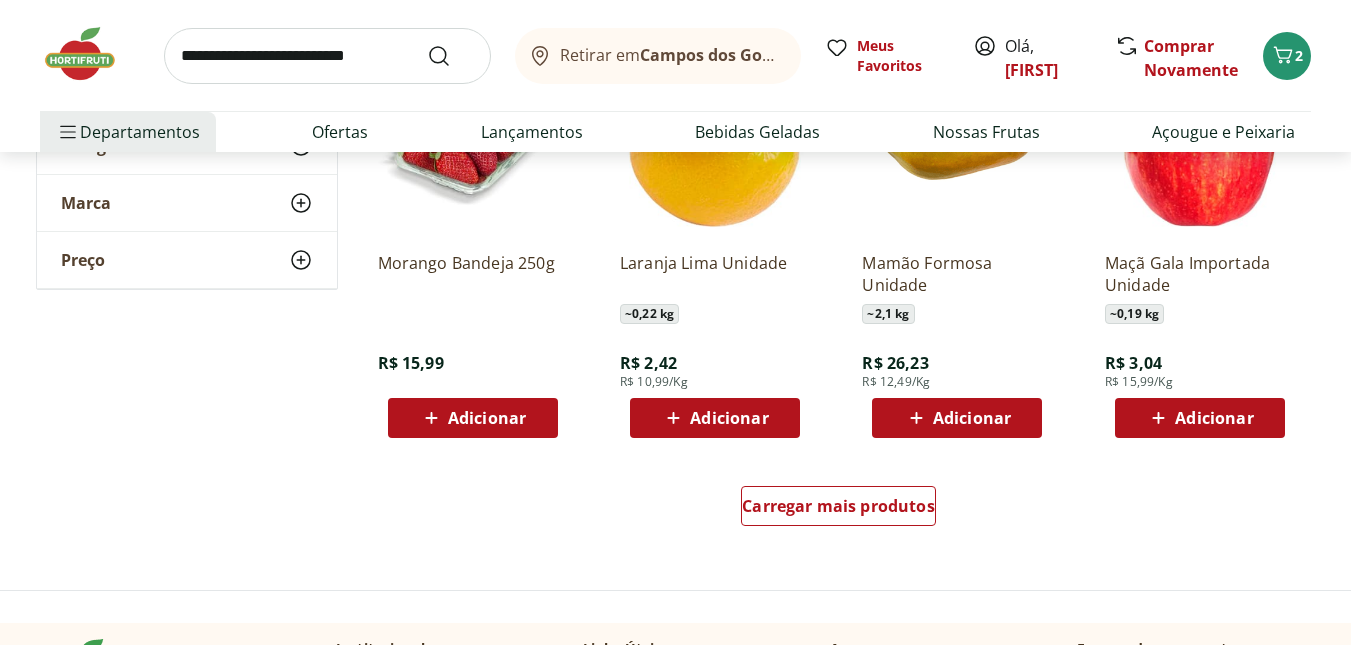 scroll, scrollTop: 2520, scrollLeft: 0, axis: vertical 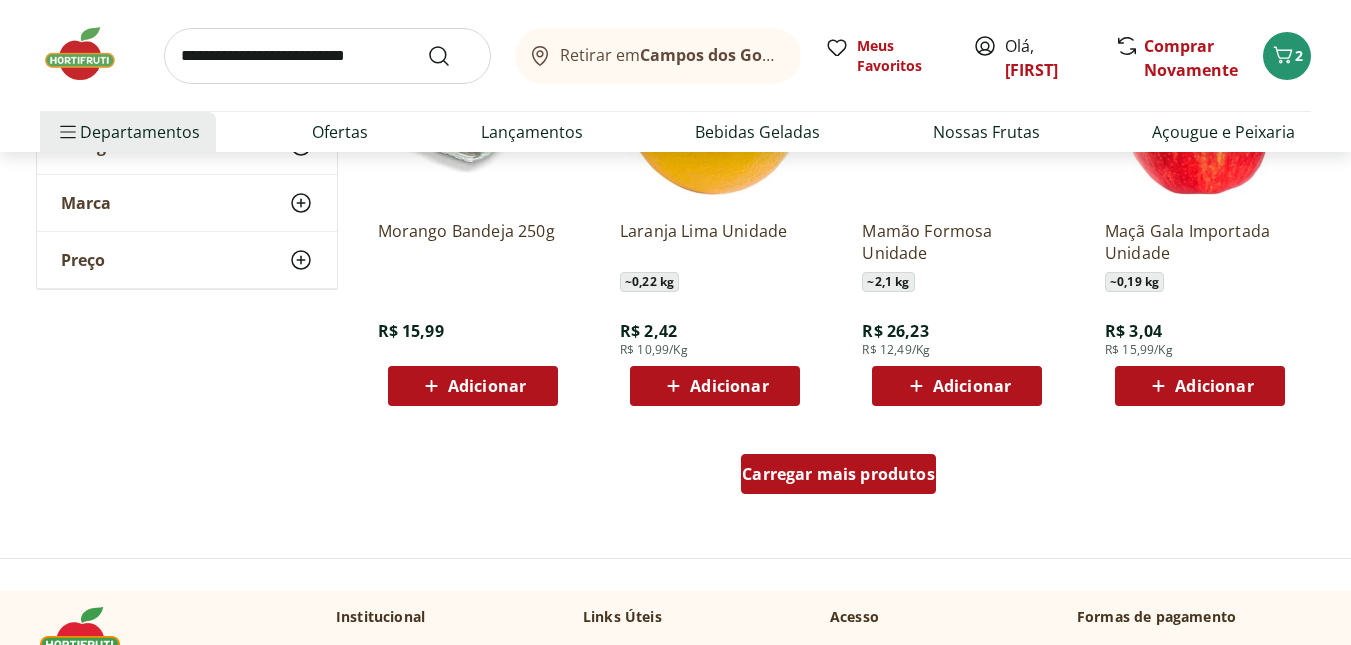 click on "Carregar mais produtos" at bounding box center (838, 474) 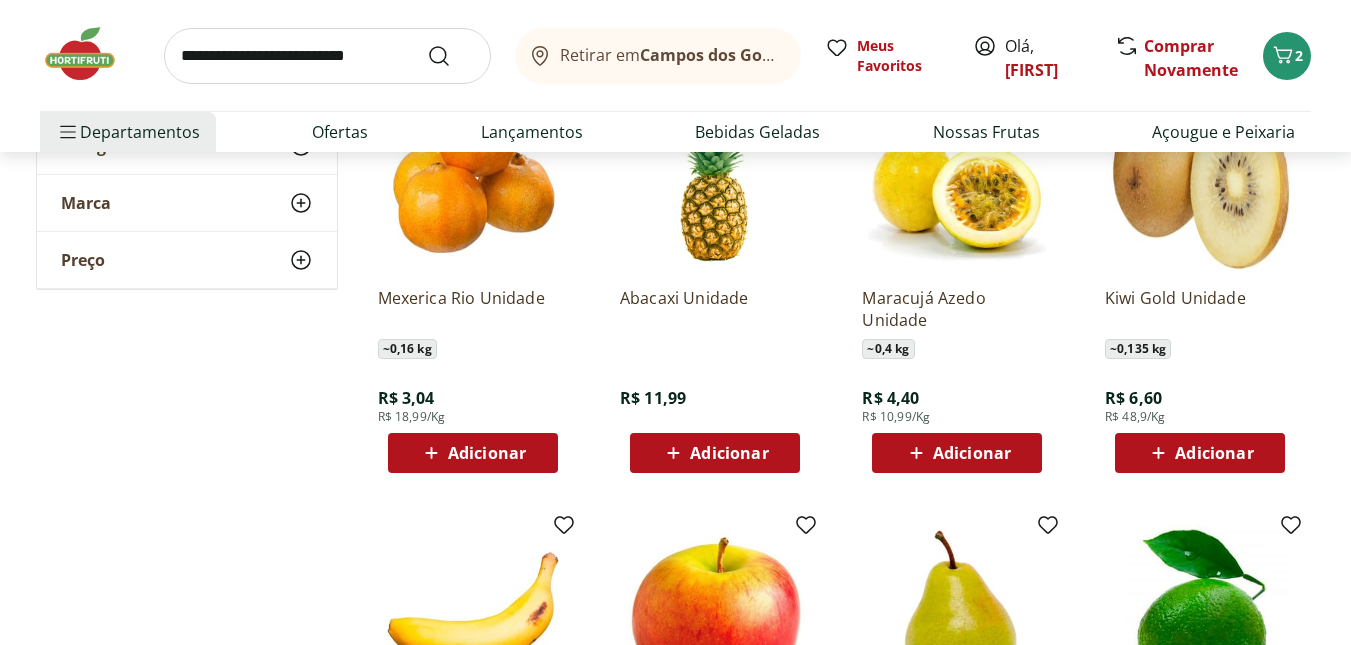 scroll, scrollTop: 2880, scrollLeft: 0, axis: vertical 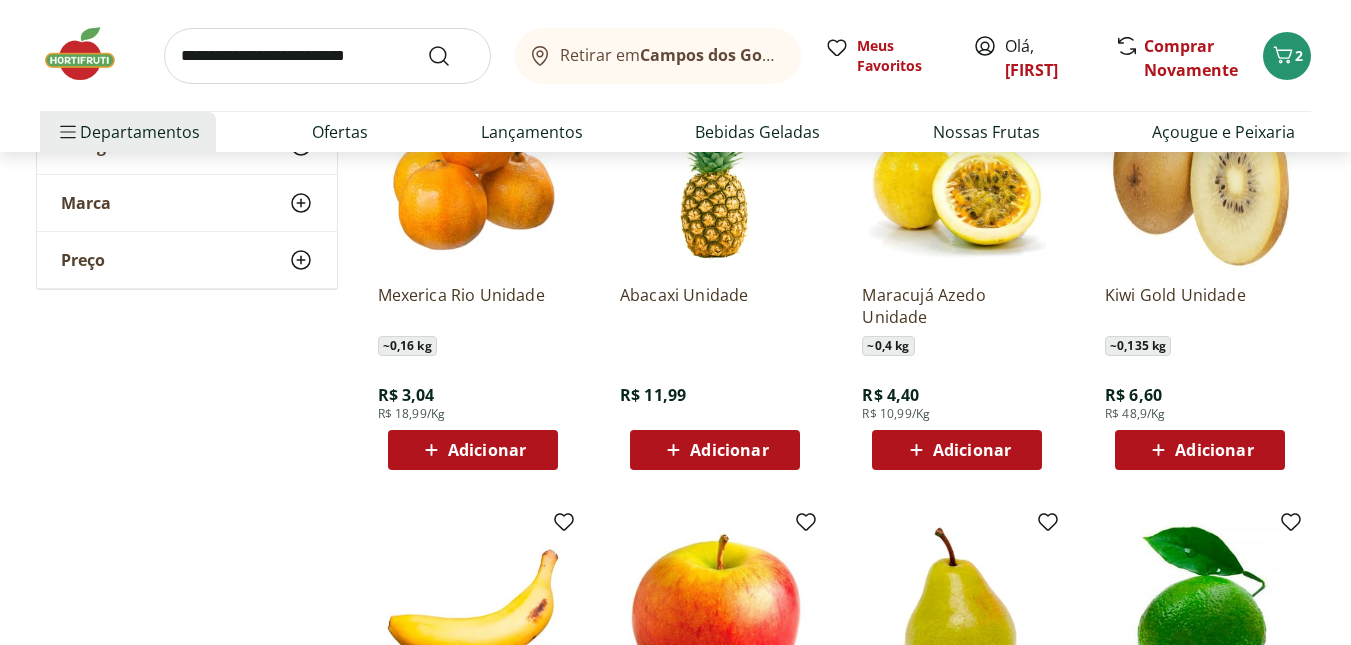 click on "Adicionar" at bounding box center [487, 450] 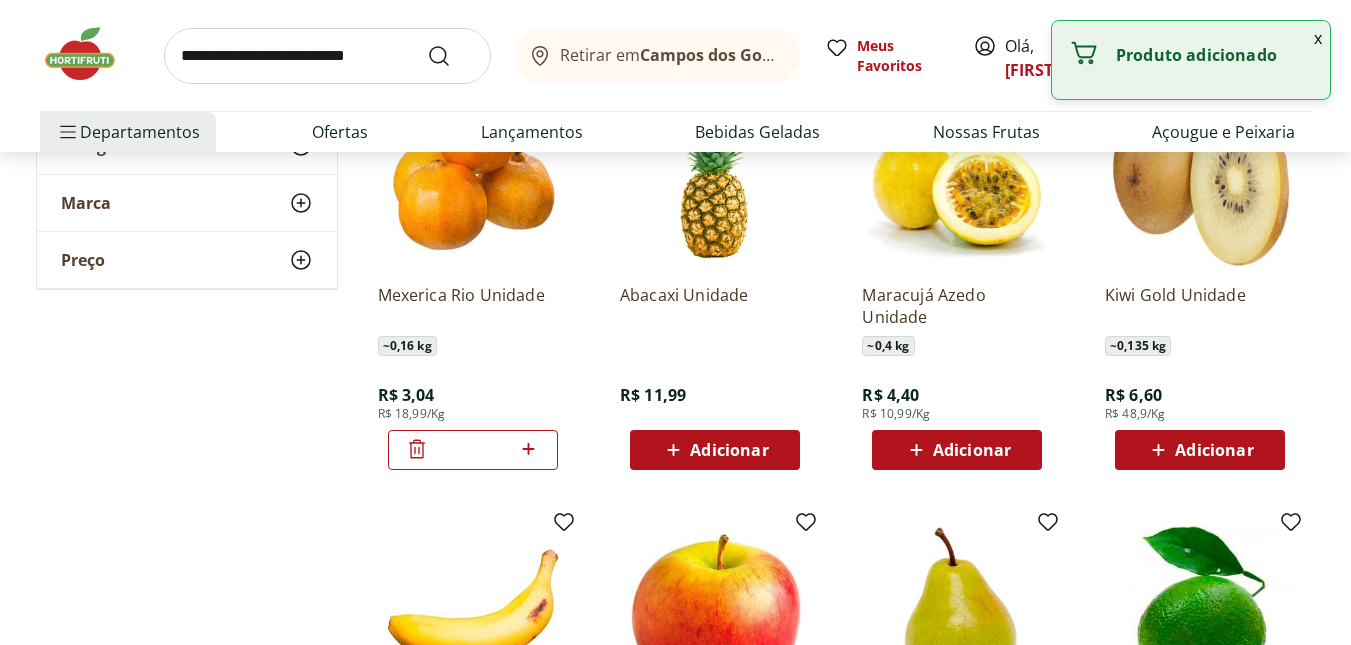 click 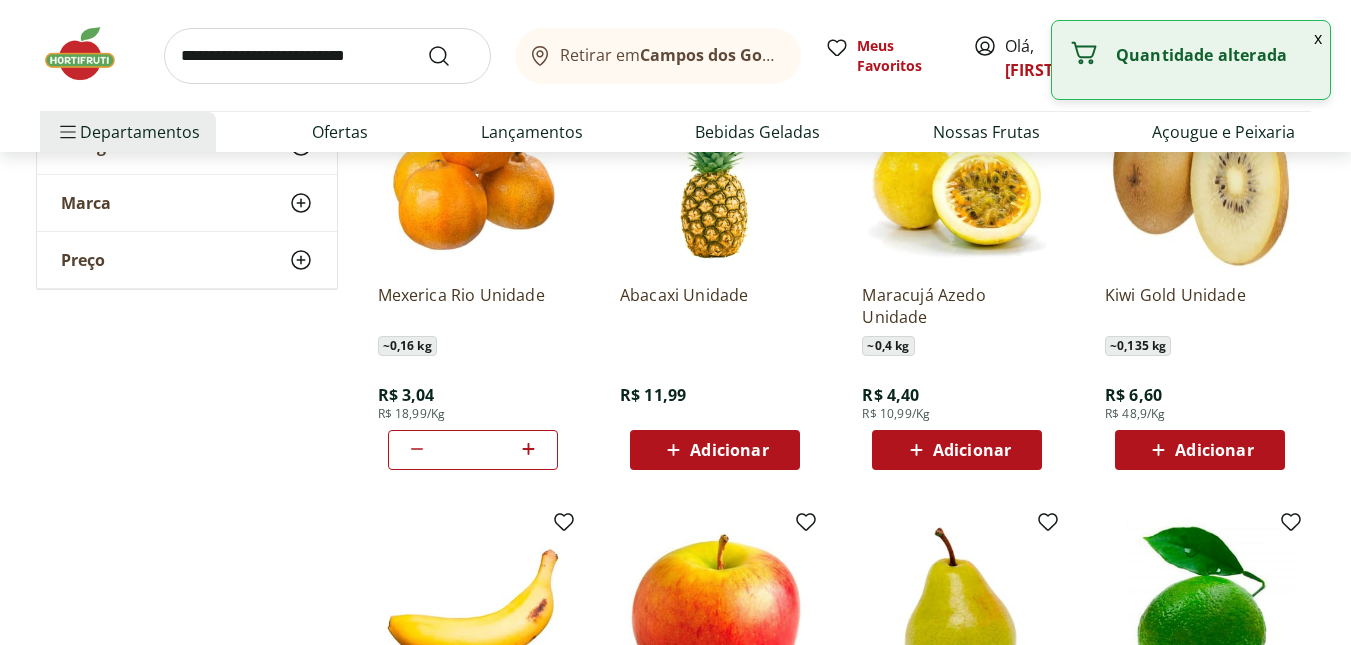 click 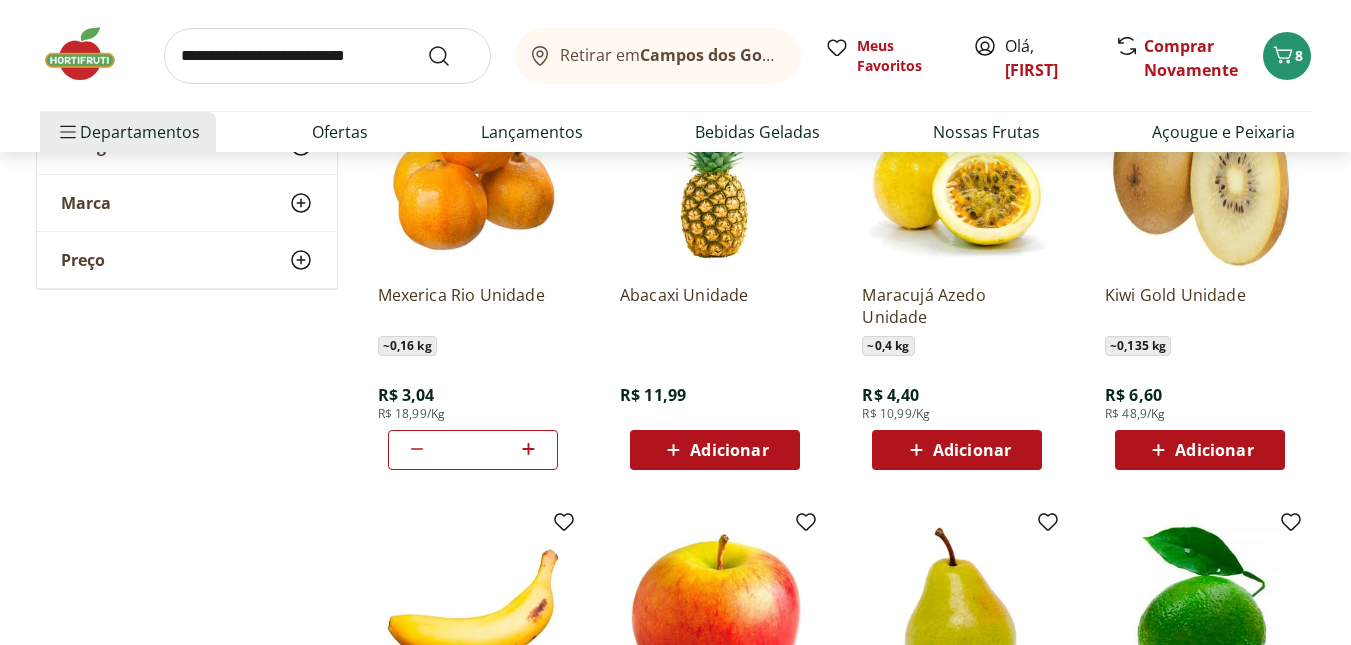 type 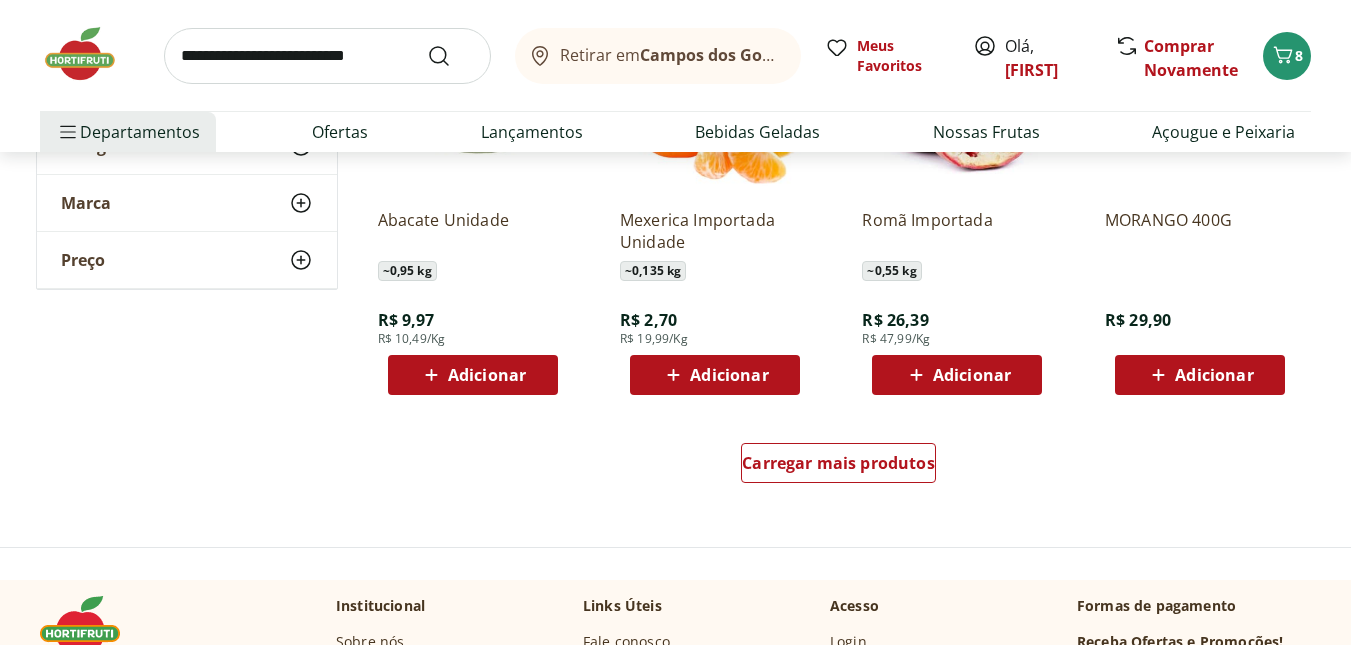 scroll, scrollTop: 3840, scrollLeft: 0, axis: vertical 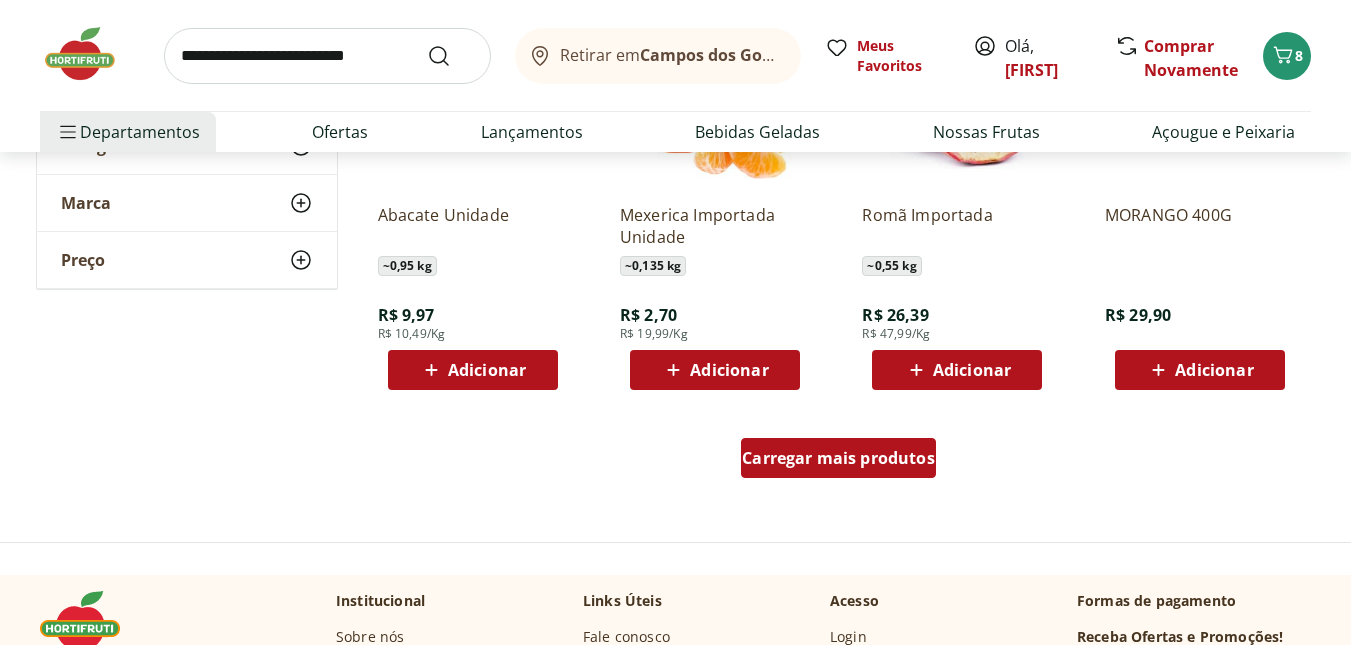 click on "Carregar mais produtos" at bounding box center [838, 458] 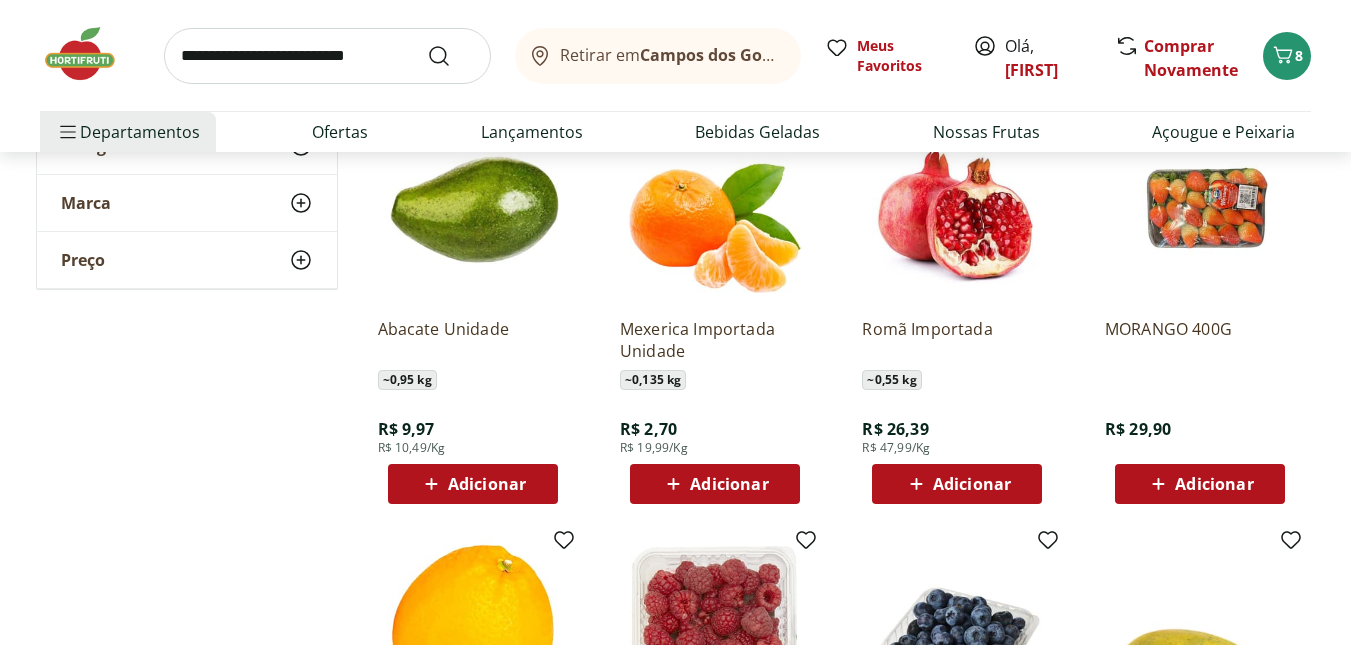 scroll, scrollTop: 3720, scrollLeft: 0, axis: vertical 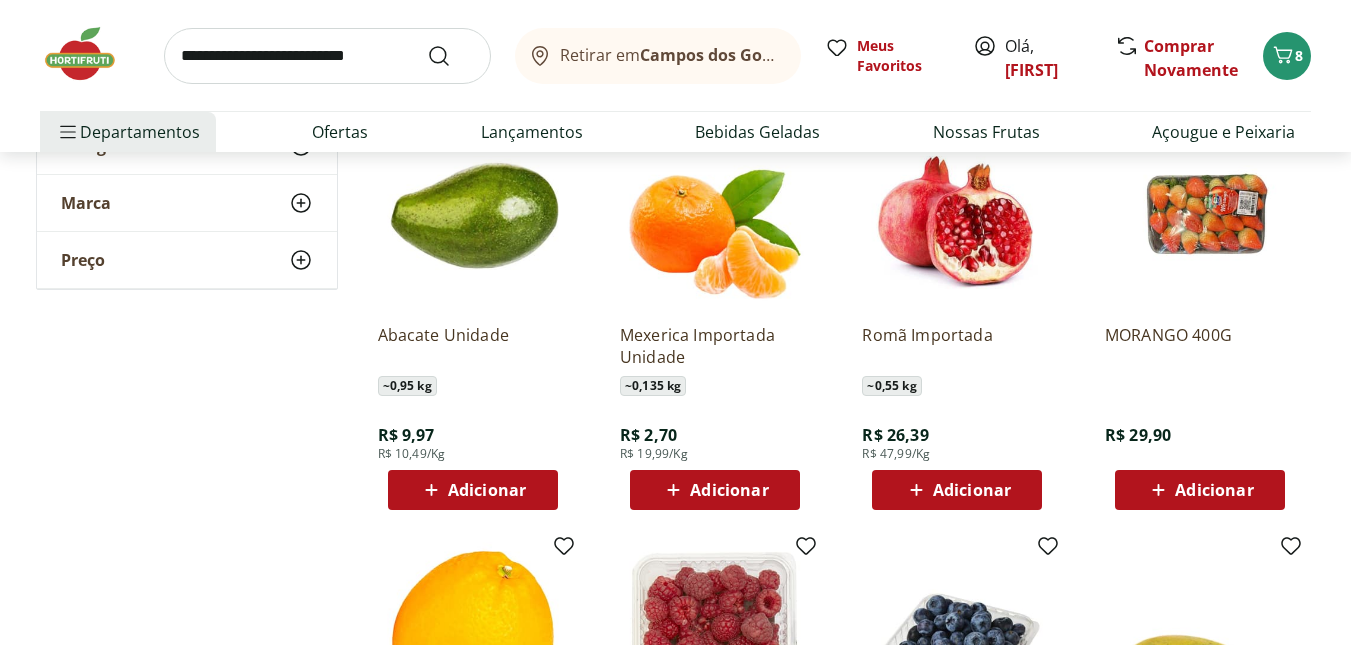 click on "Adicionar" at bounding box center (487, 490) 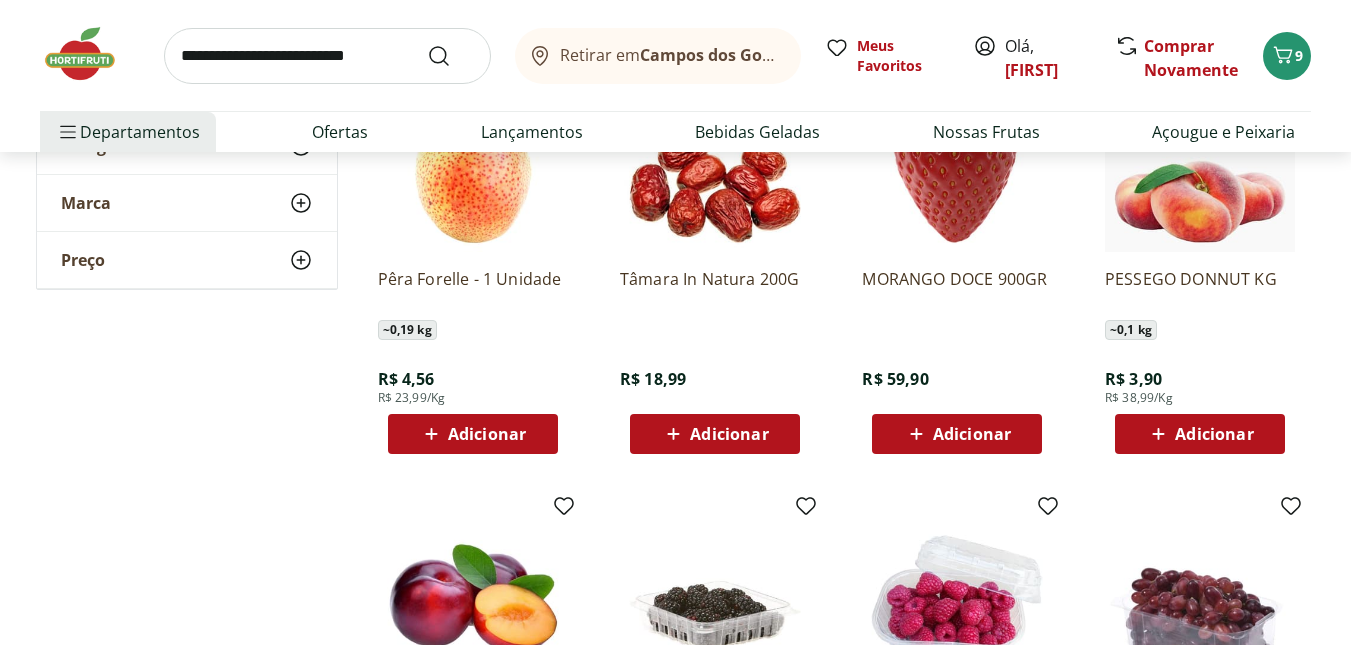 scroll, scrollTop: 4600, scrollLeft: 0, axis: vertical 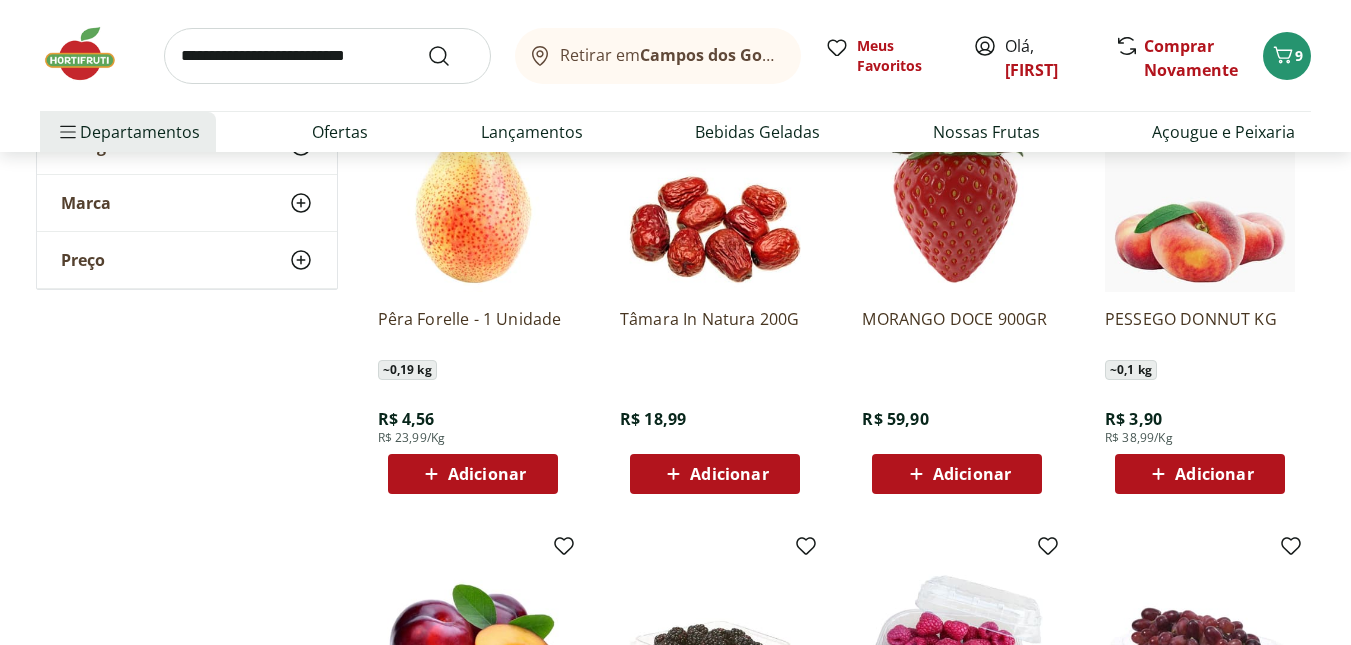 click on "Adicionar" at bounding box center [1214, 474] 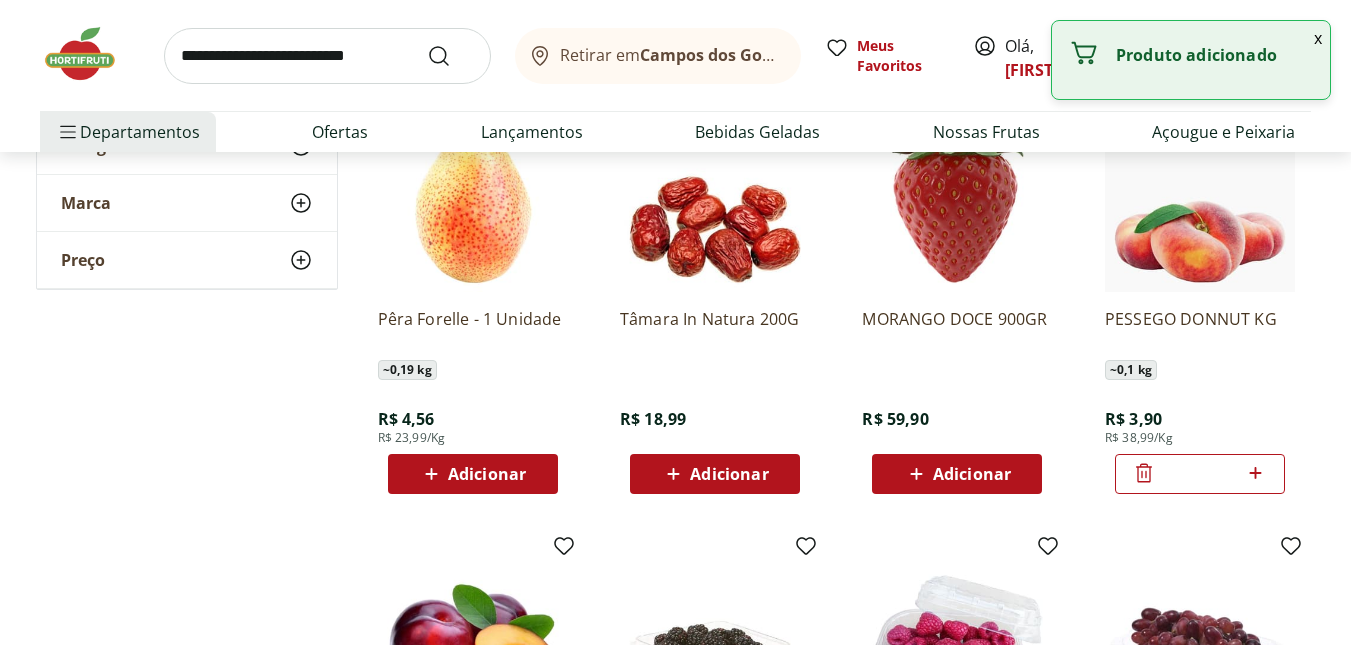 click 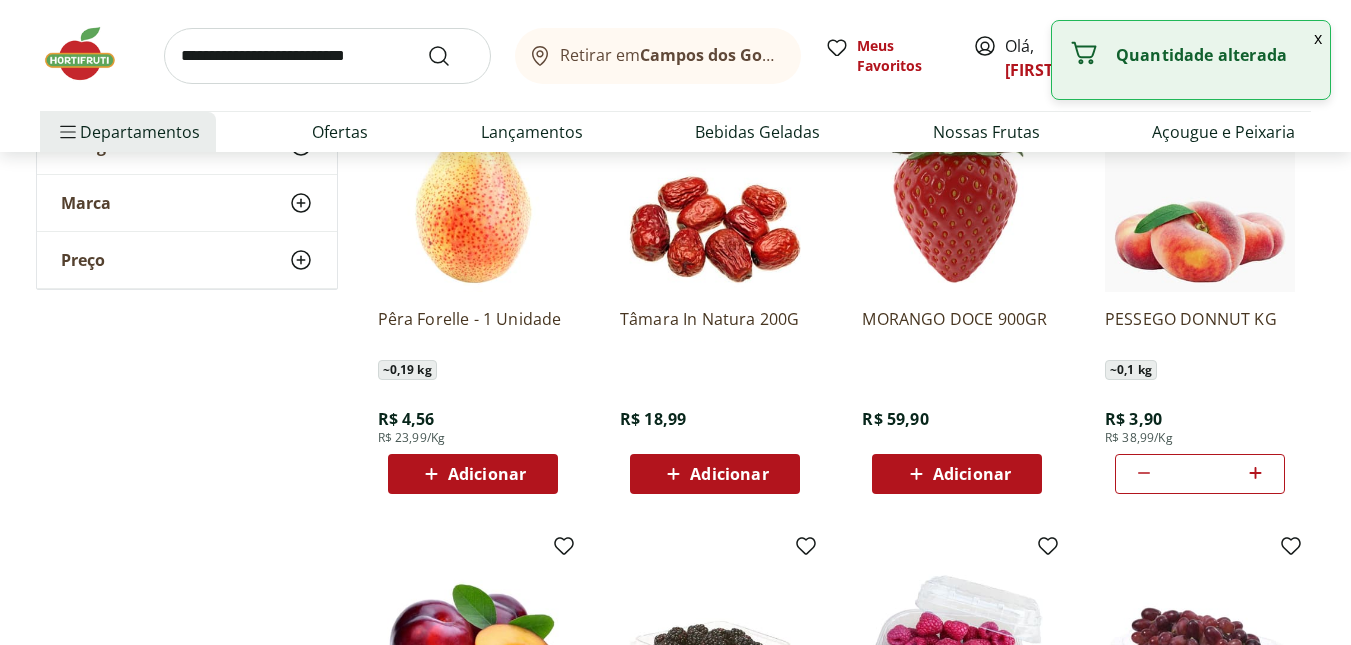 click 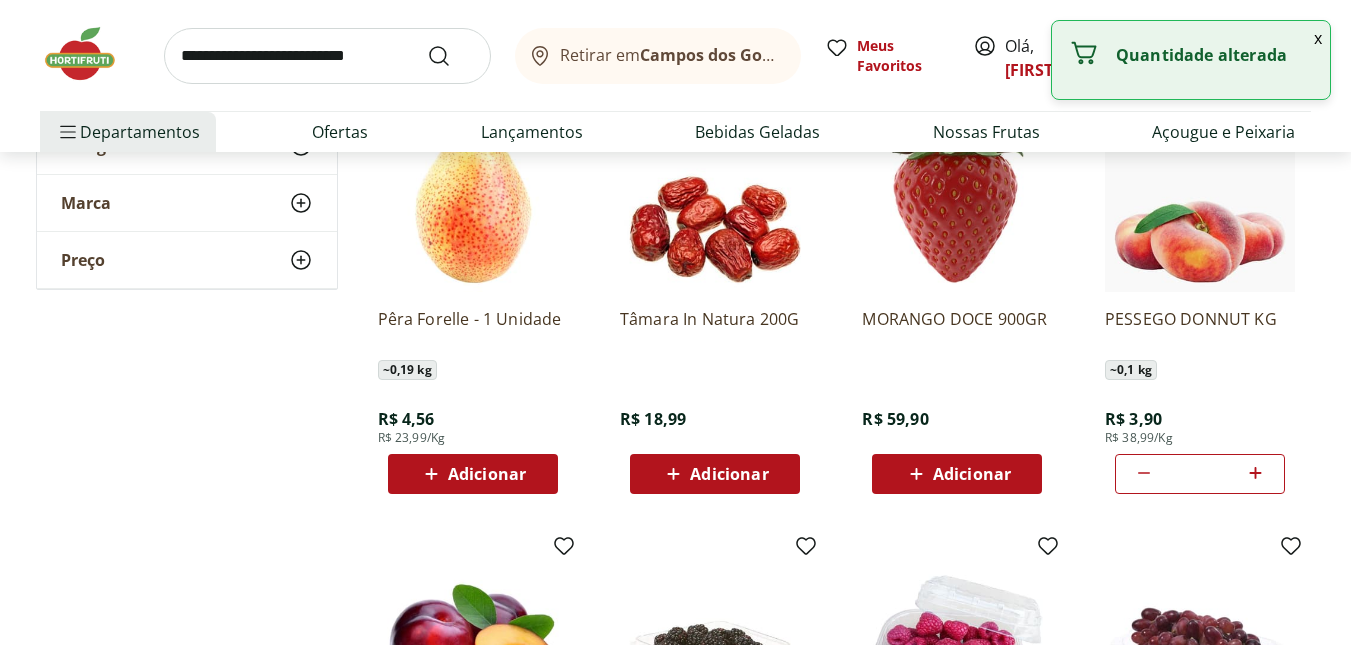 click 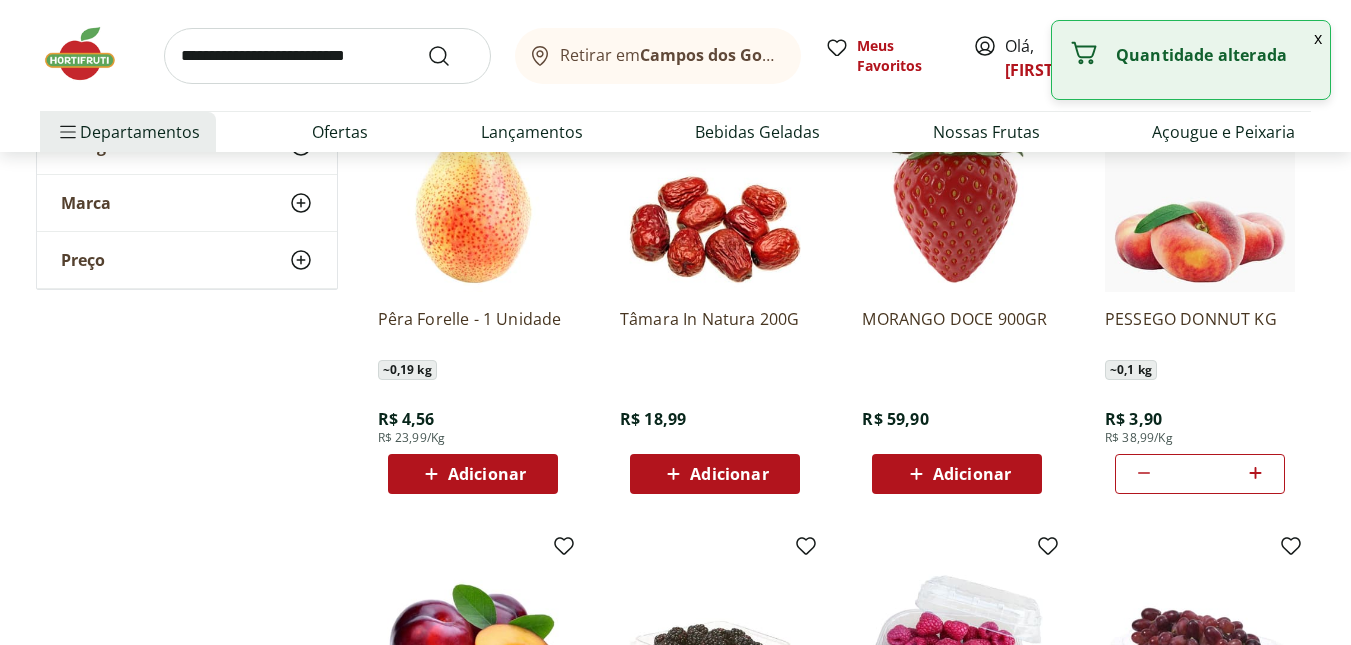 type 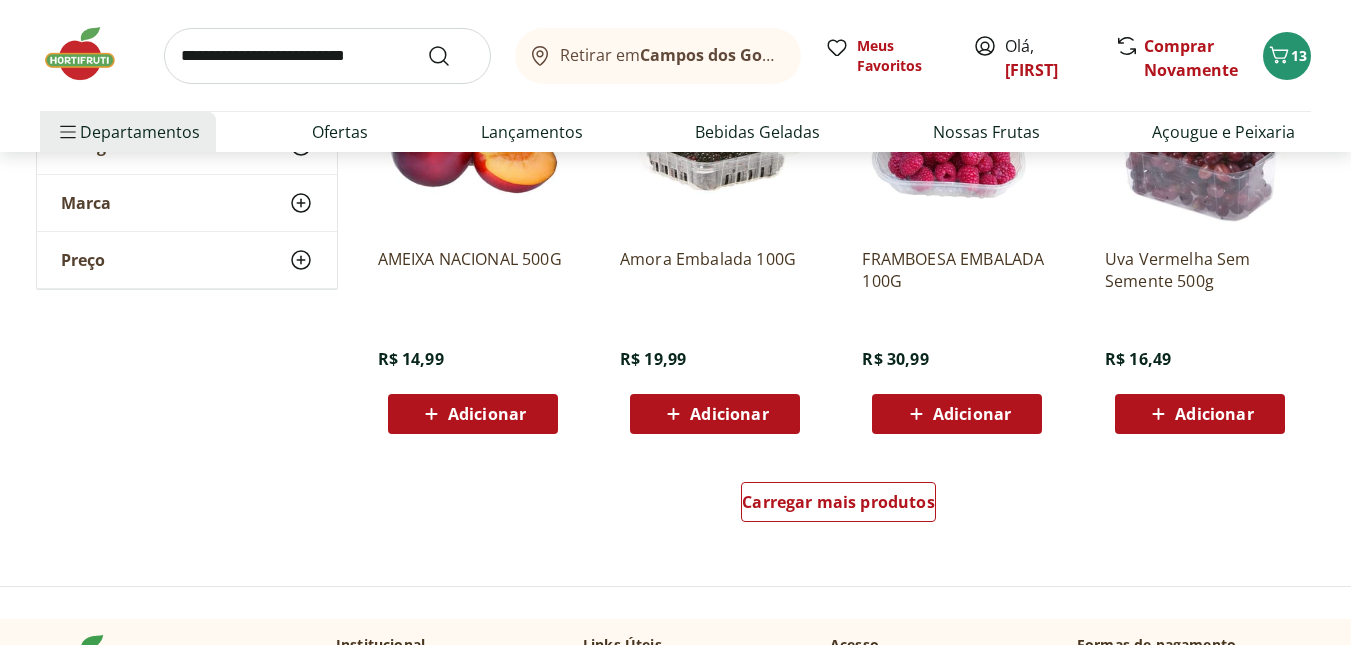 scroll, scrollTop: 5120, scrollLeft: 0, axis: vertical 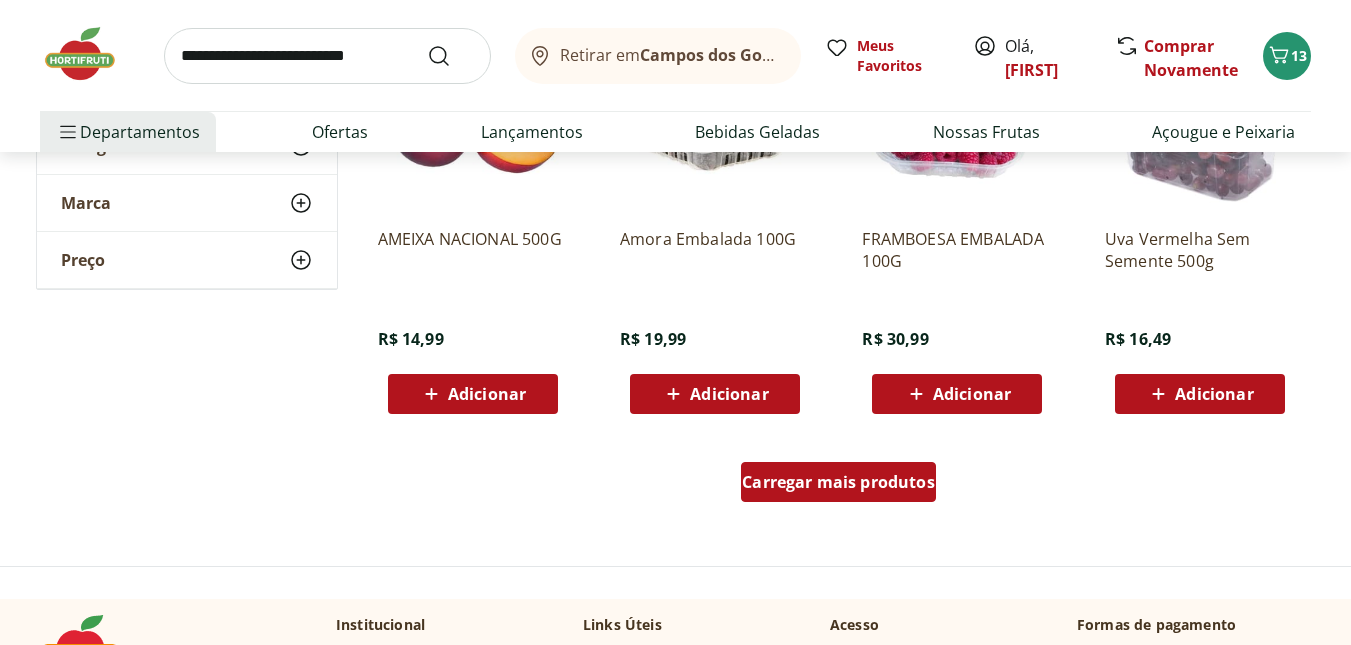 click on "Carregar mais produtos" at bounding box center (838, 482) 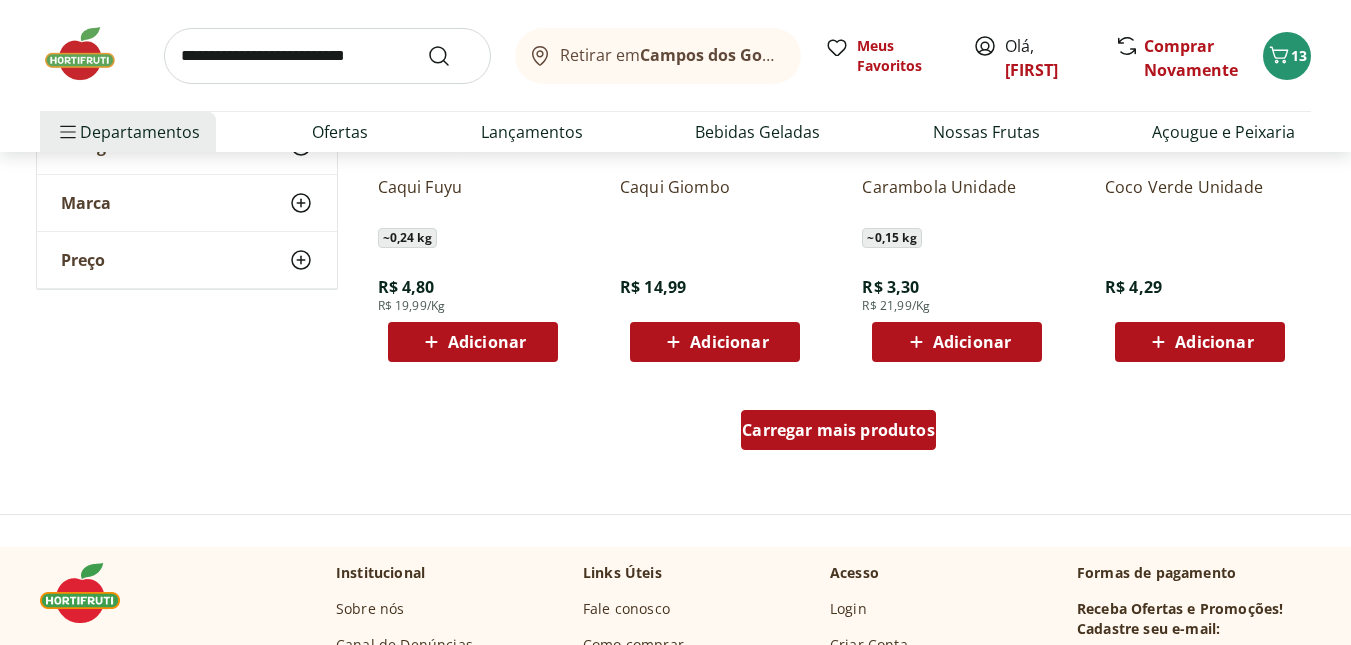 scroll, scrollTop: 6480, scrollLeft: 0, axis: vertical 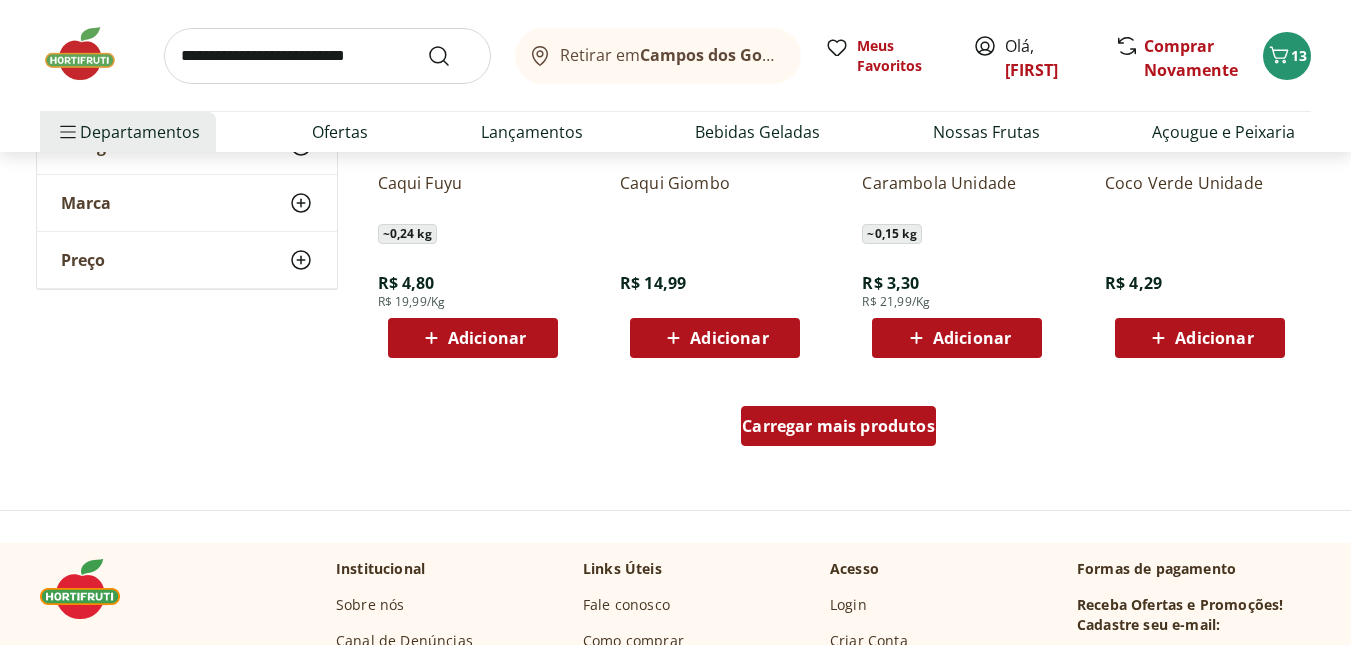 click on "Carregar mais produtos" at bounding box center (838, 426) 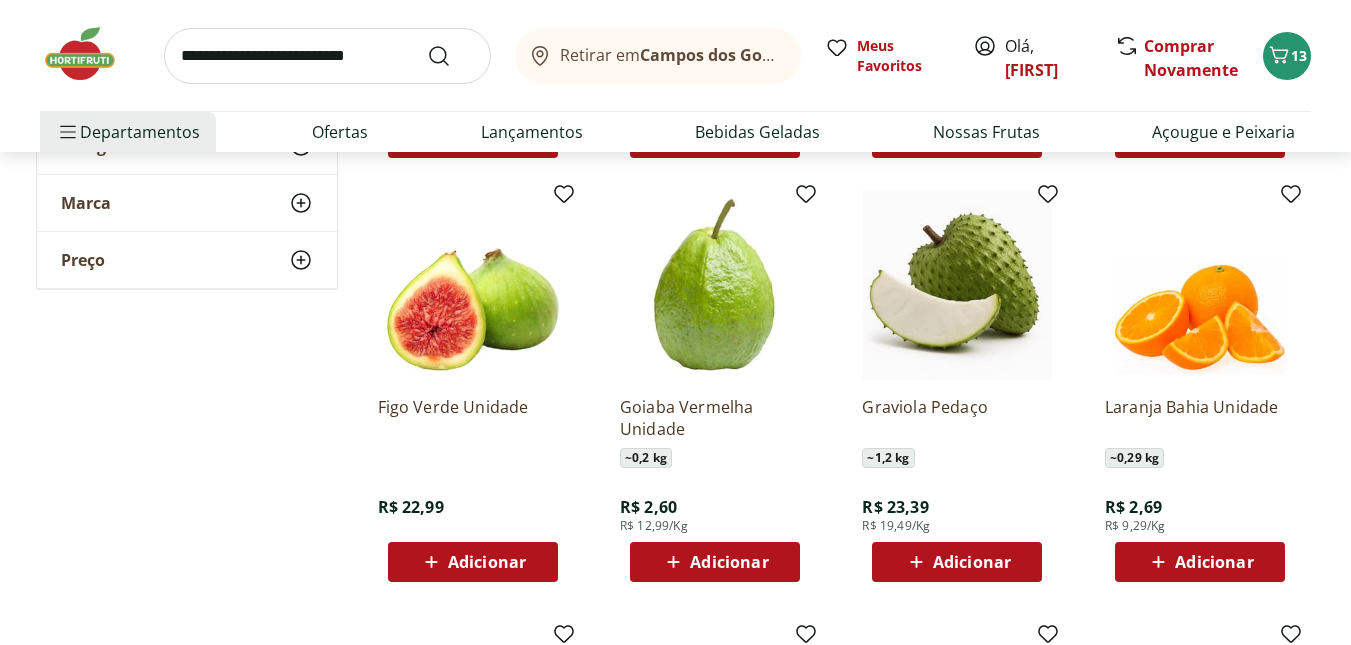 scroll, scrollTop: 6720, scrollLeft: 0, axis: vertical 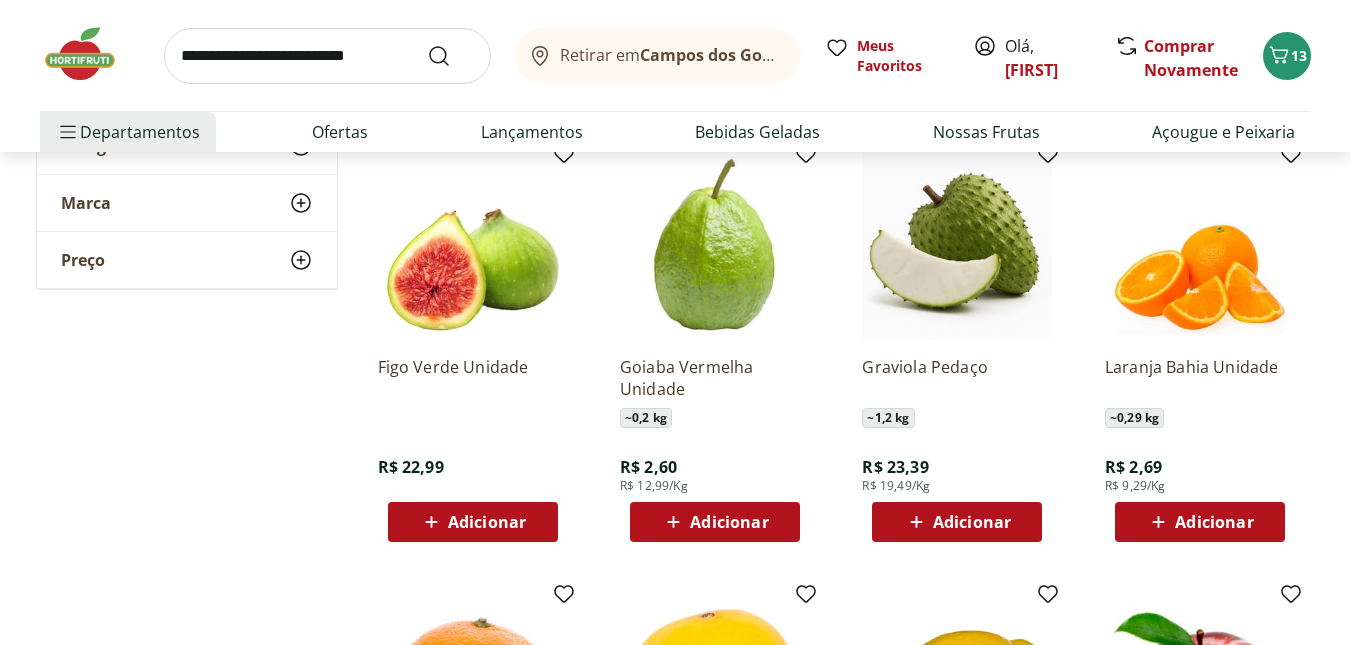 click on "Adicionar" at bounding box center [729, 522] 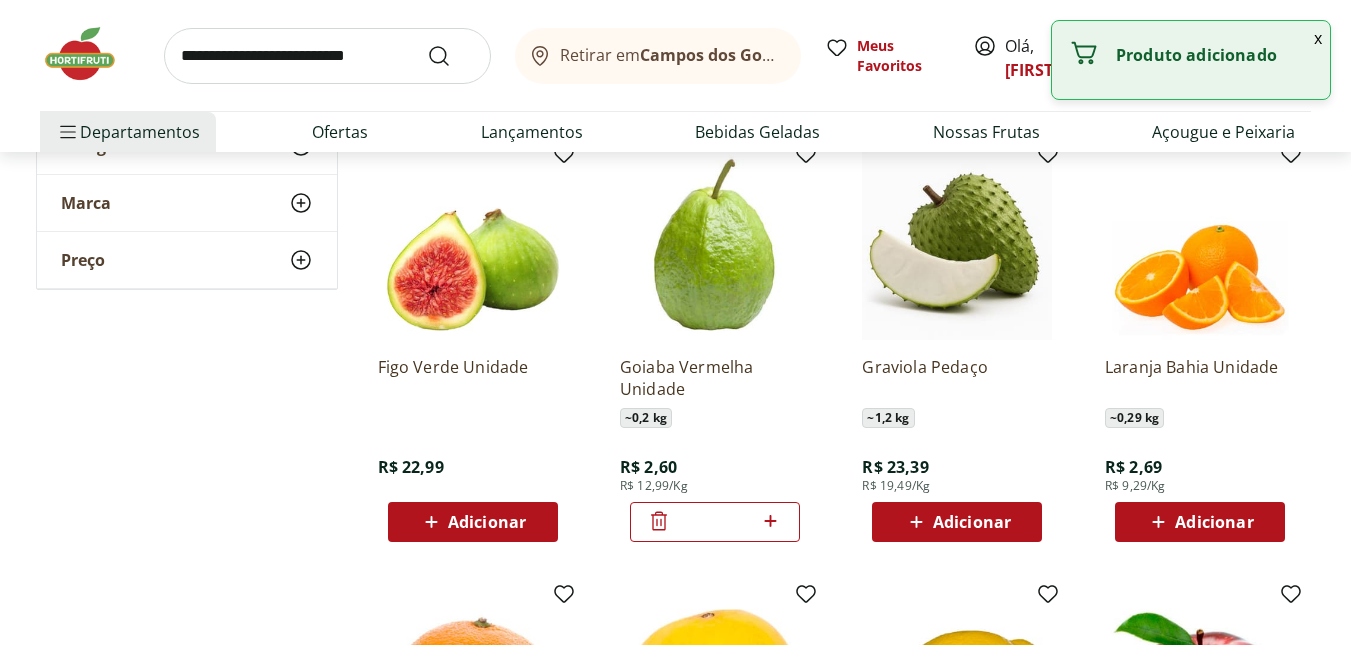 click 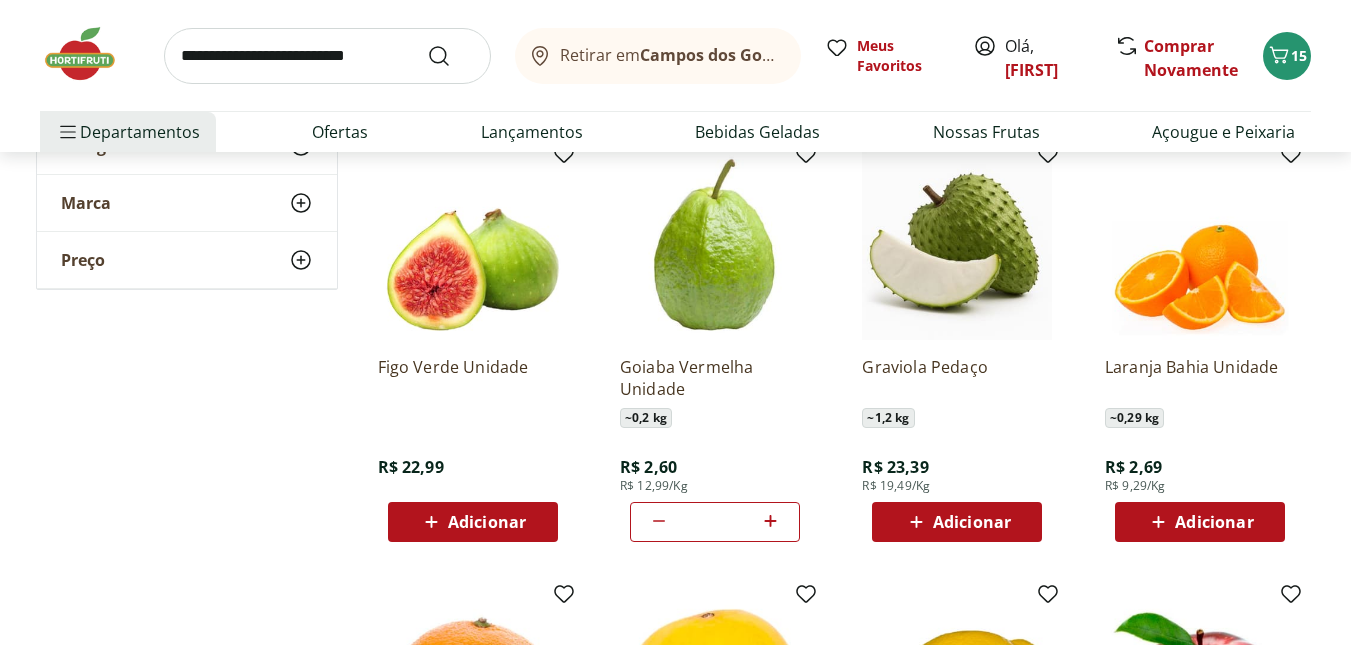 type 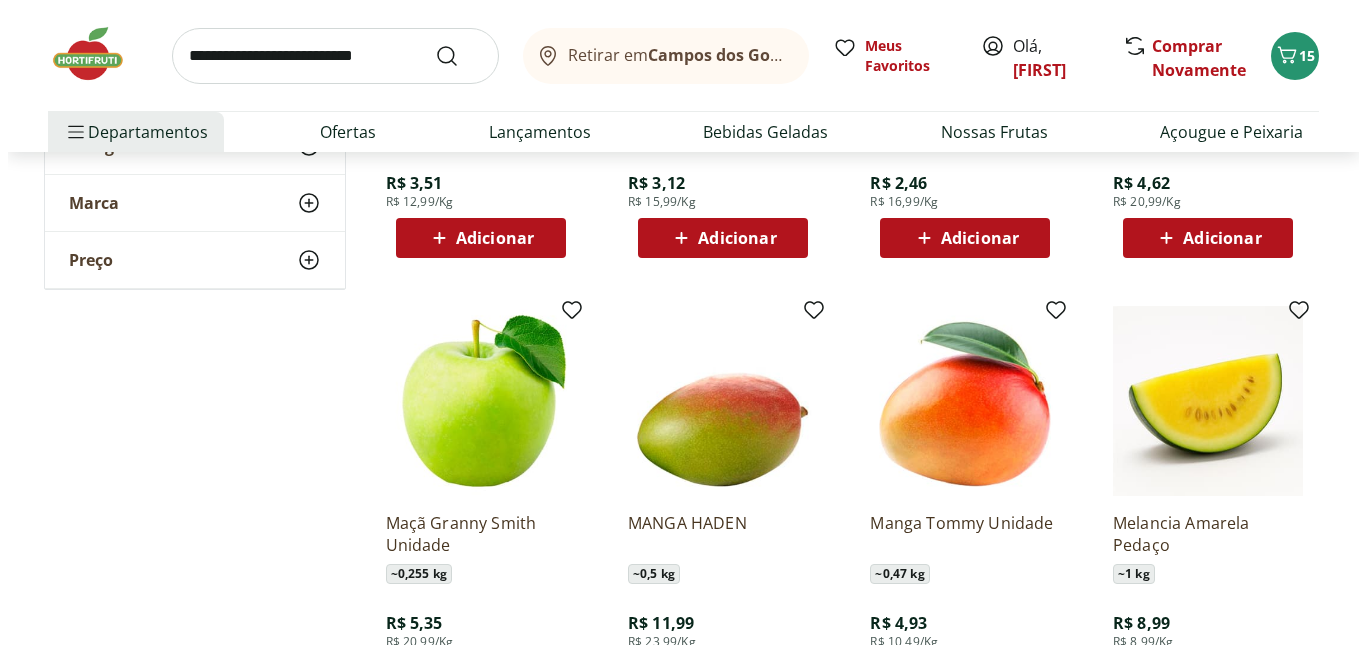 scroll, scrollTop: 7440, scrollLeft: 0, axis: vertical 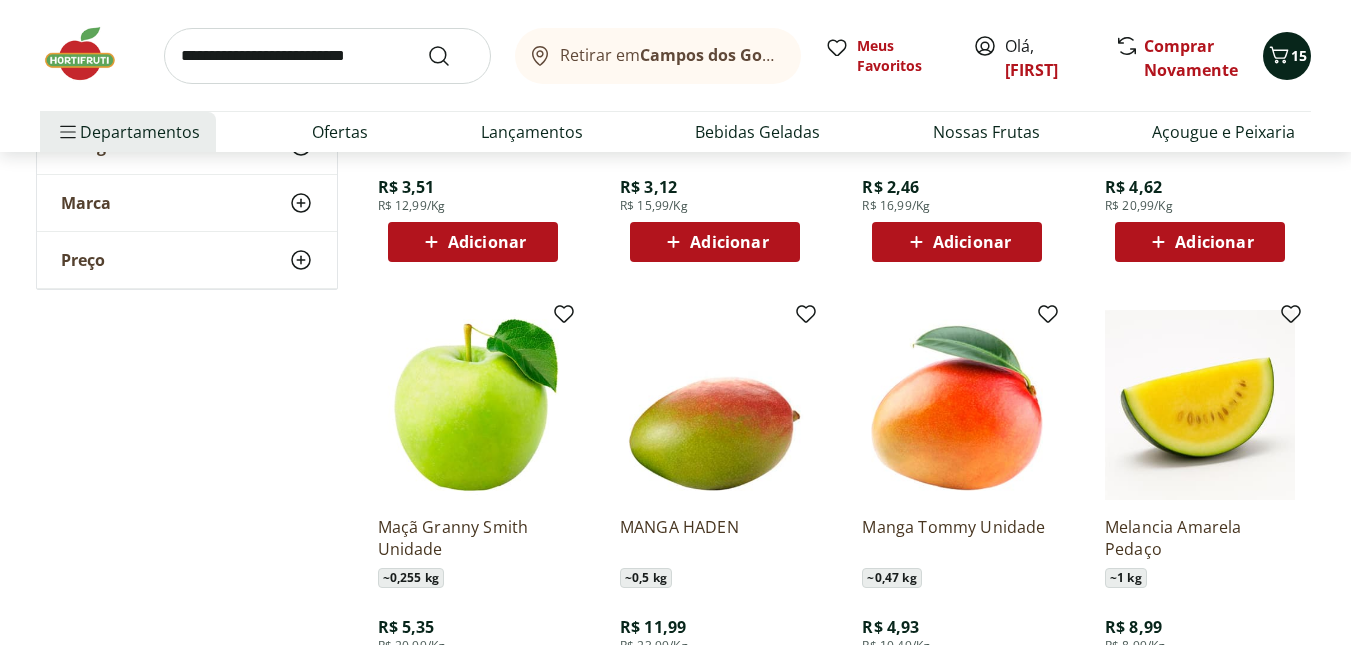 click 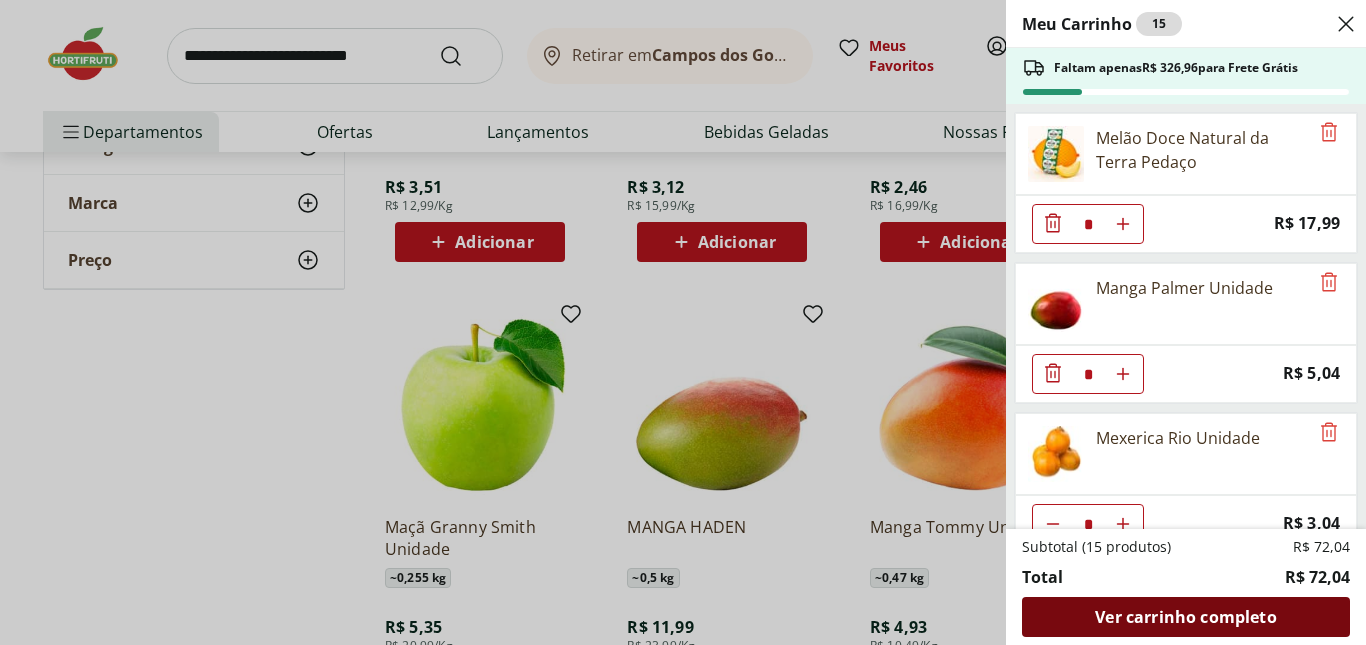 click on "Ver carrinho completo" at bounding box center [1185, 617] 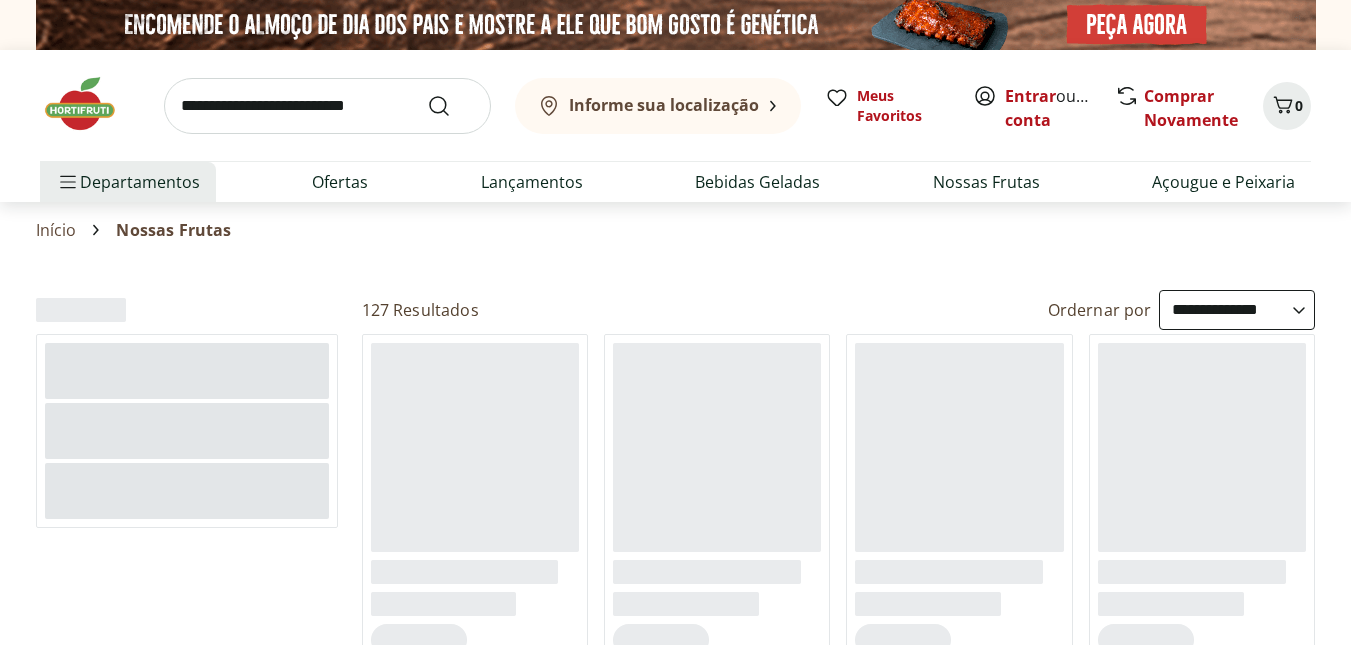 select on "**********" 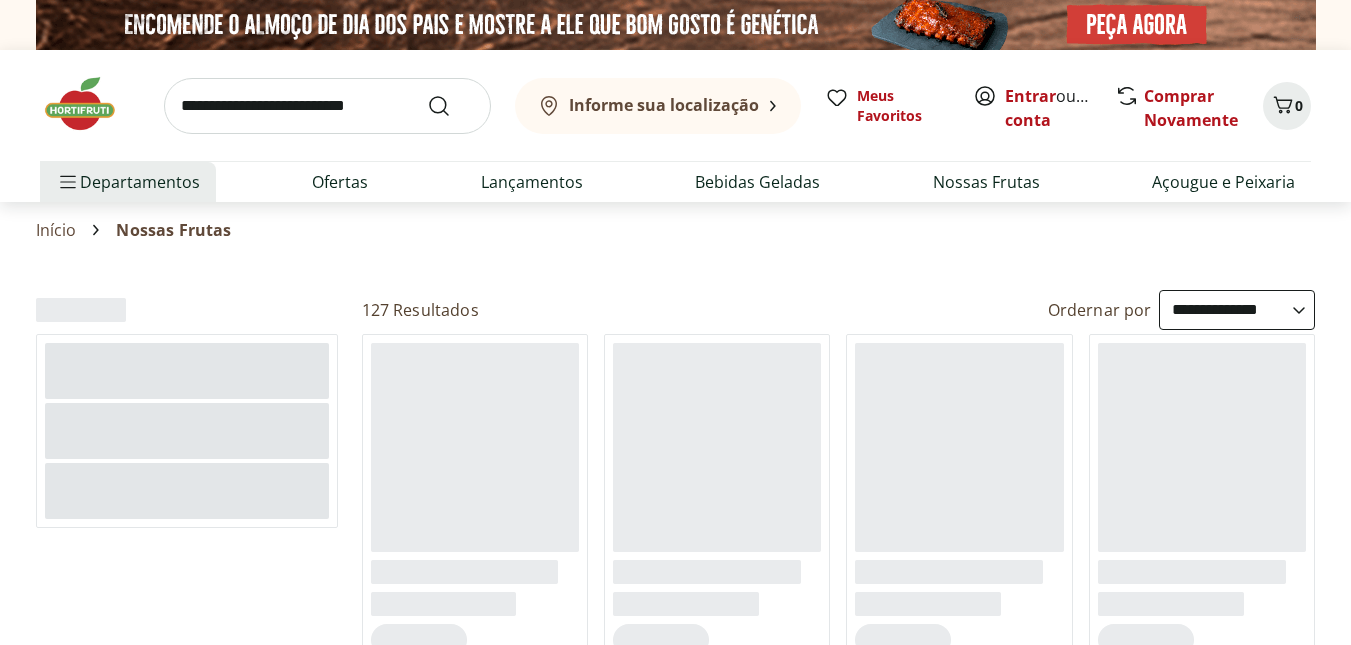 scroll, scrollTop: 0, scrollLeft: 0, axis: both 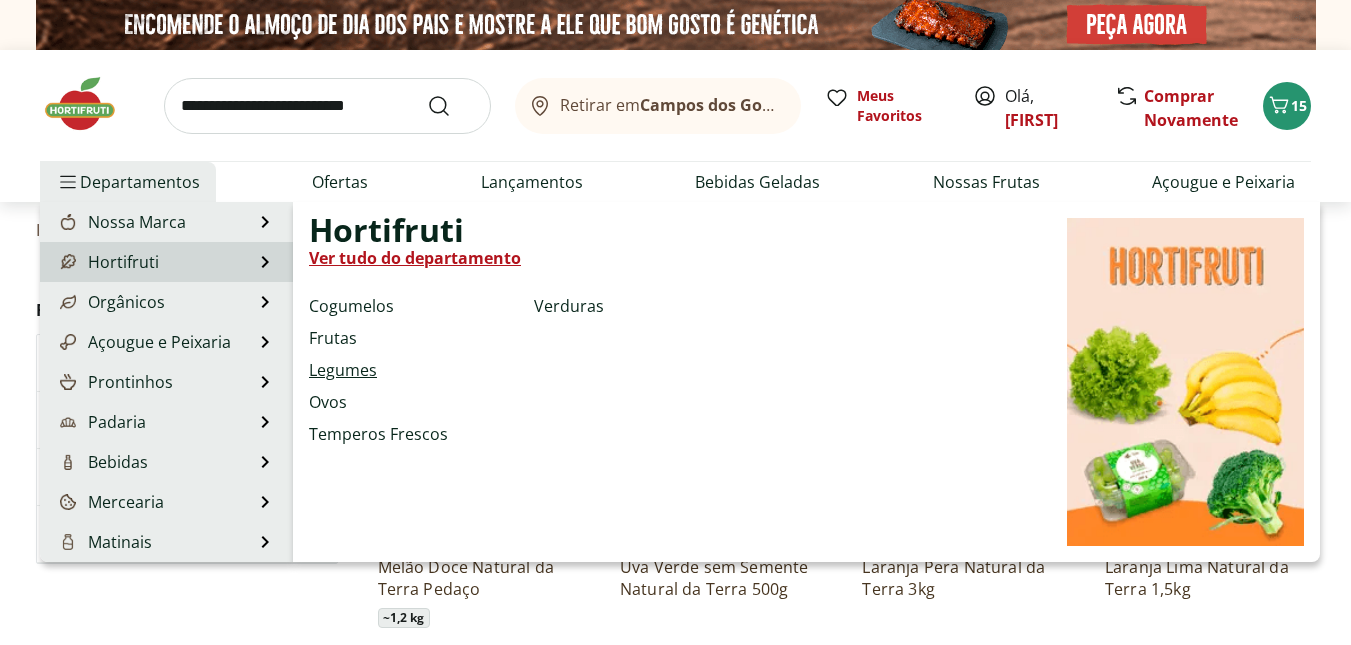 click on "Legumes" at bounding box center (343, 370) 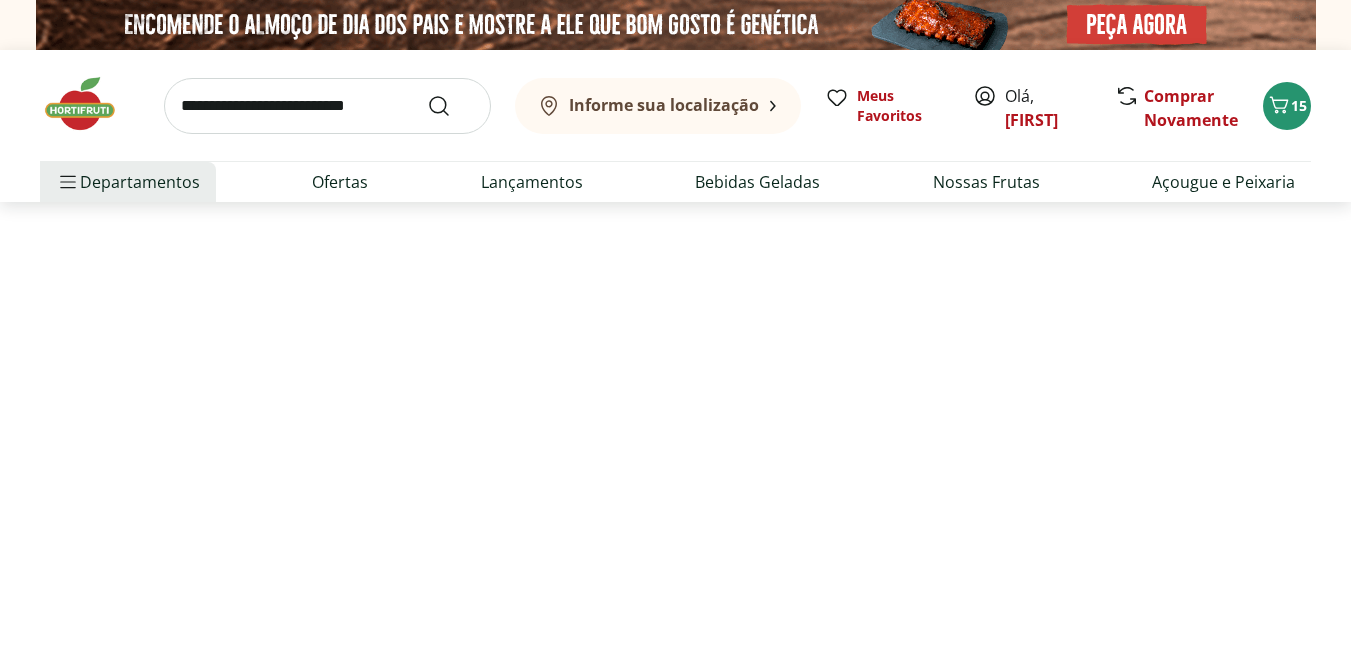select on "**********" 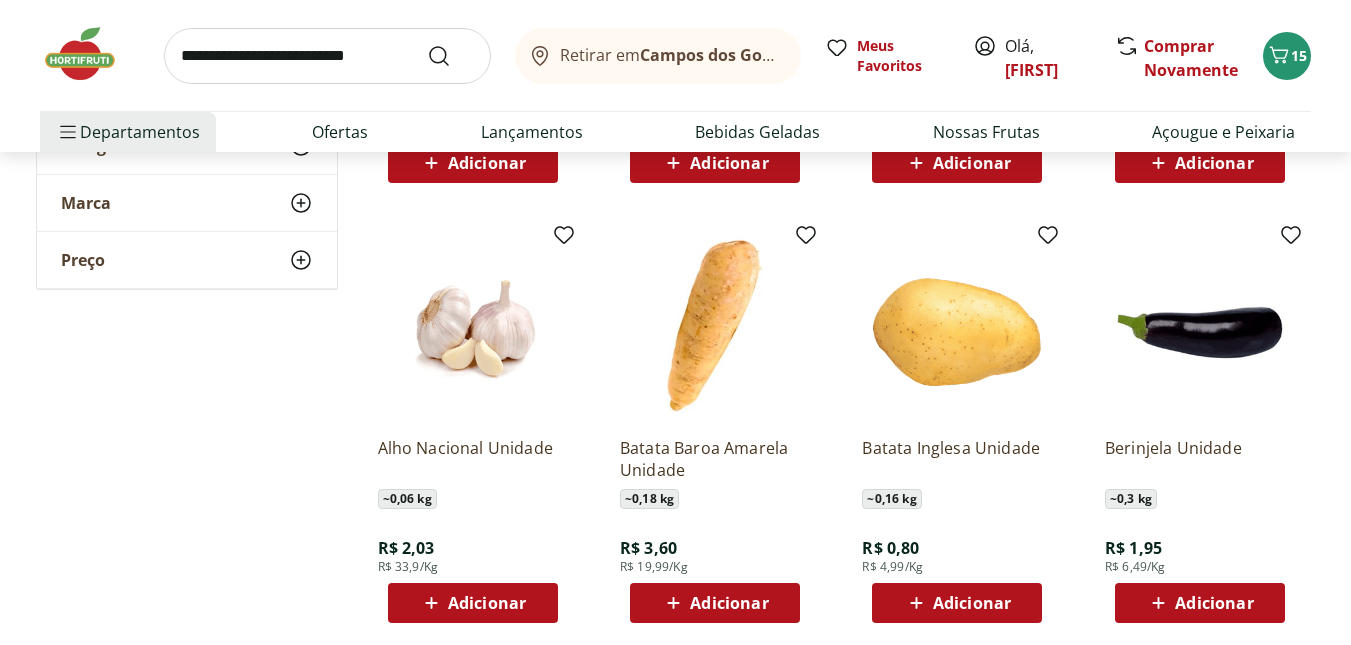 scroll, scrollTop: 560, scrollLeft: 0, axis: vertical 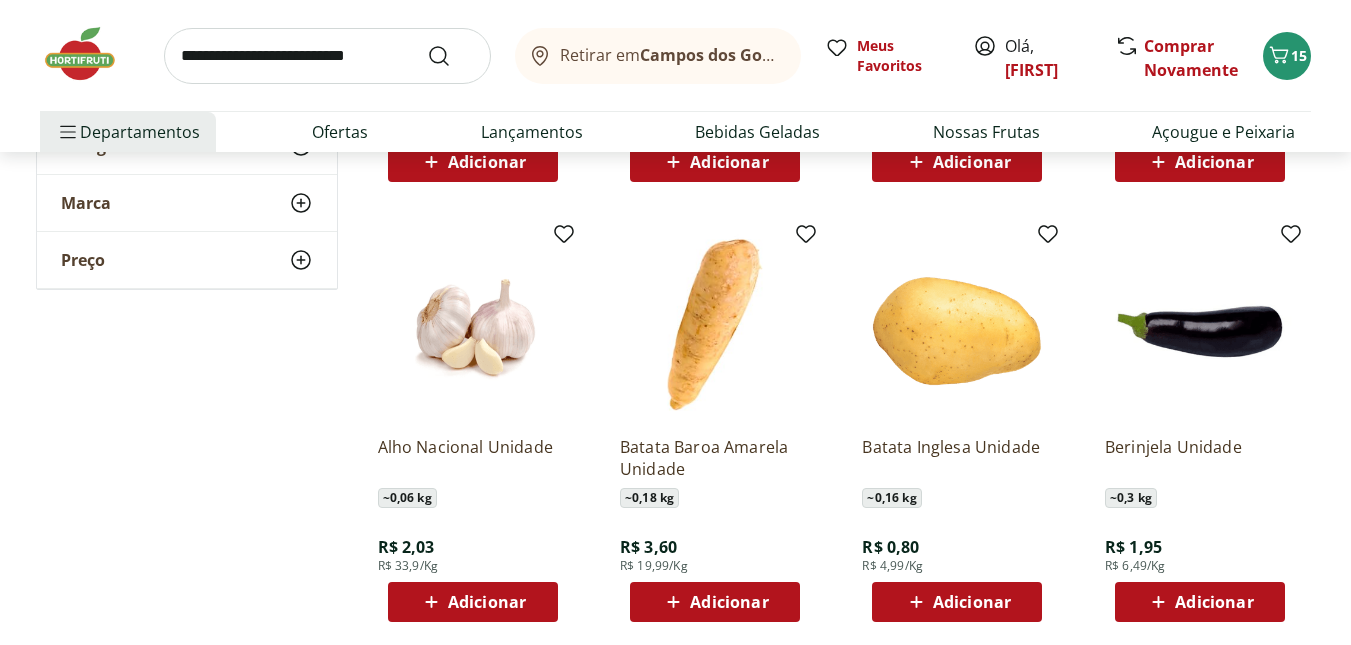 click on "Adicionar" at bounding box center [1214, 602] 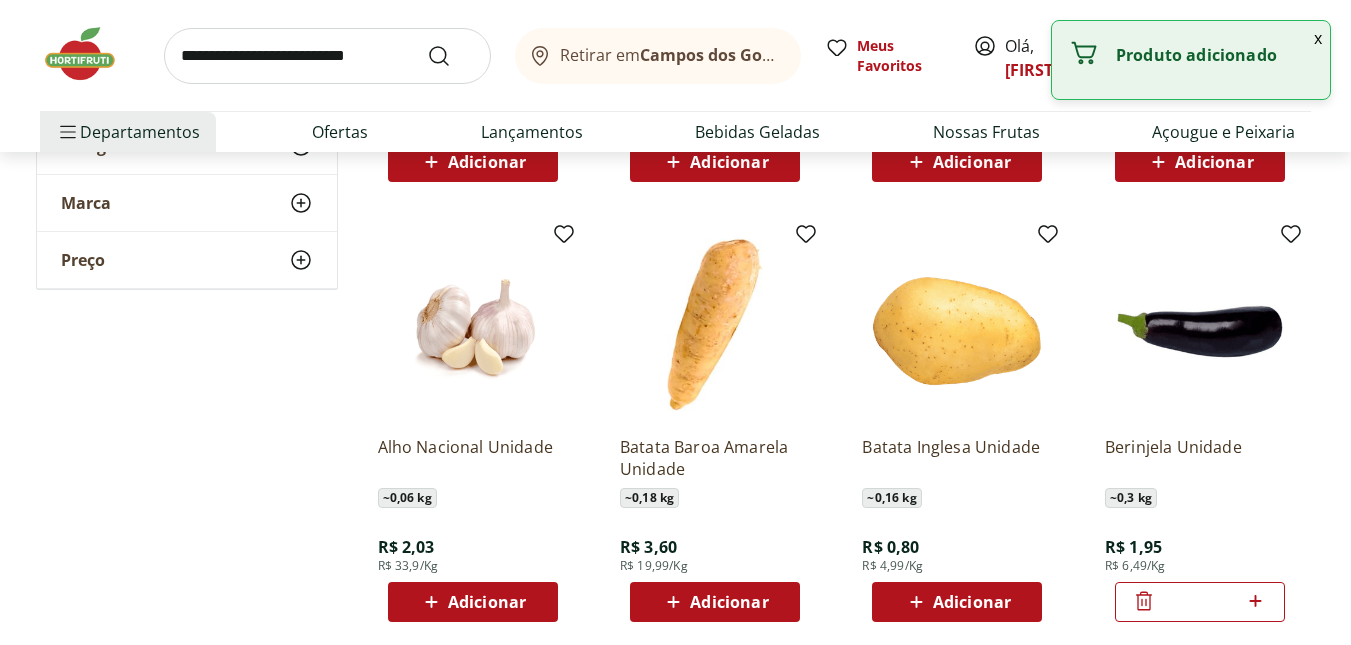 click 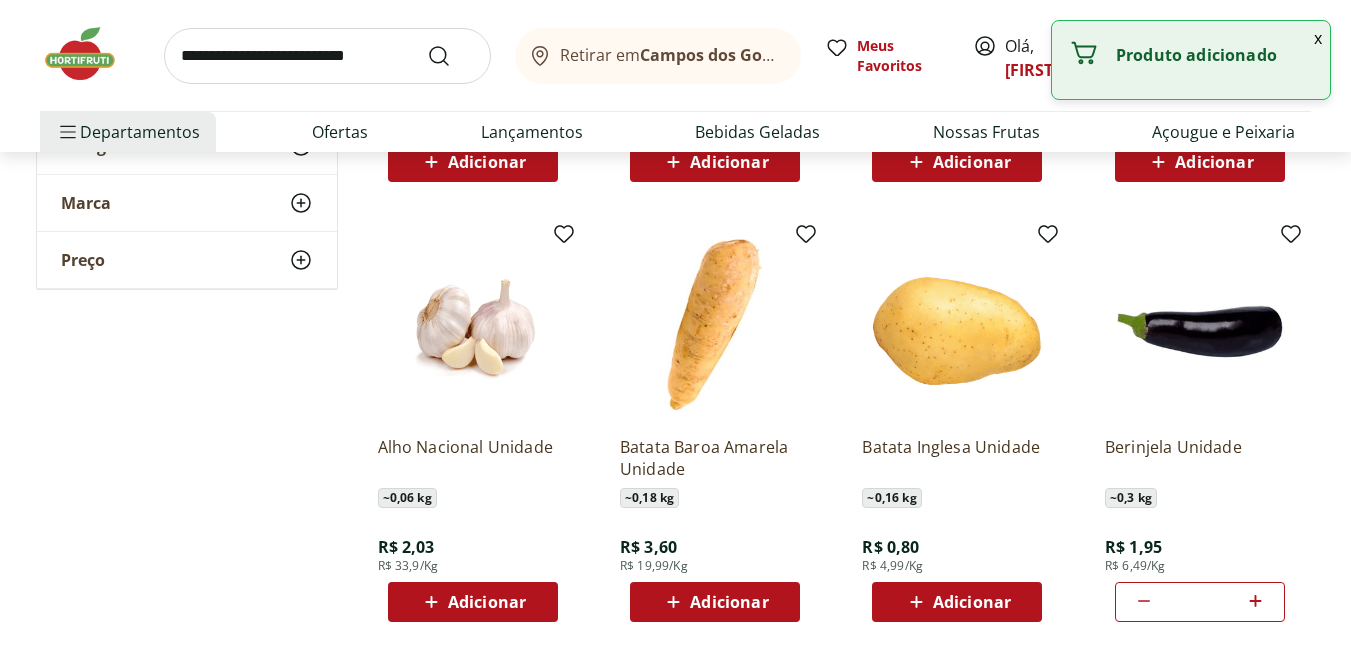 type on "*" 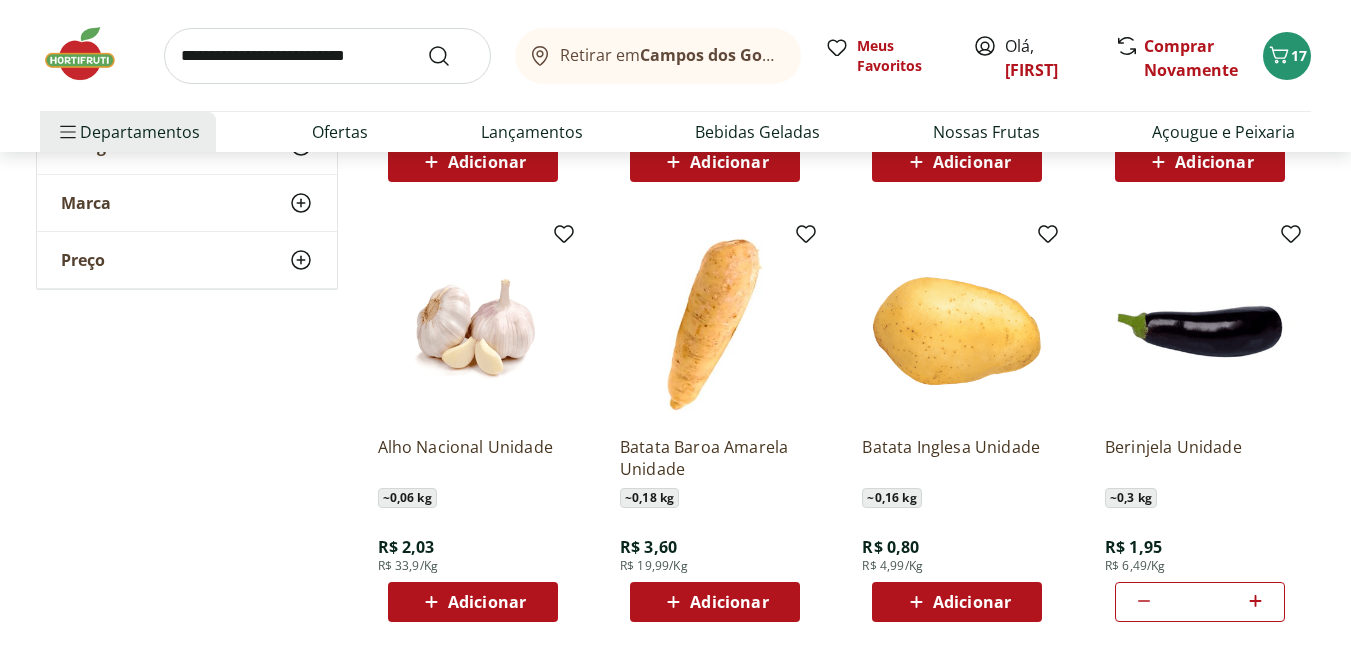 click on "Adicionar" at bounding box center (729, 602) 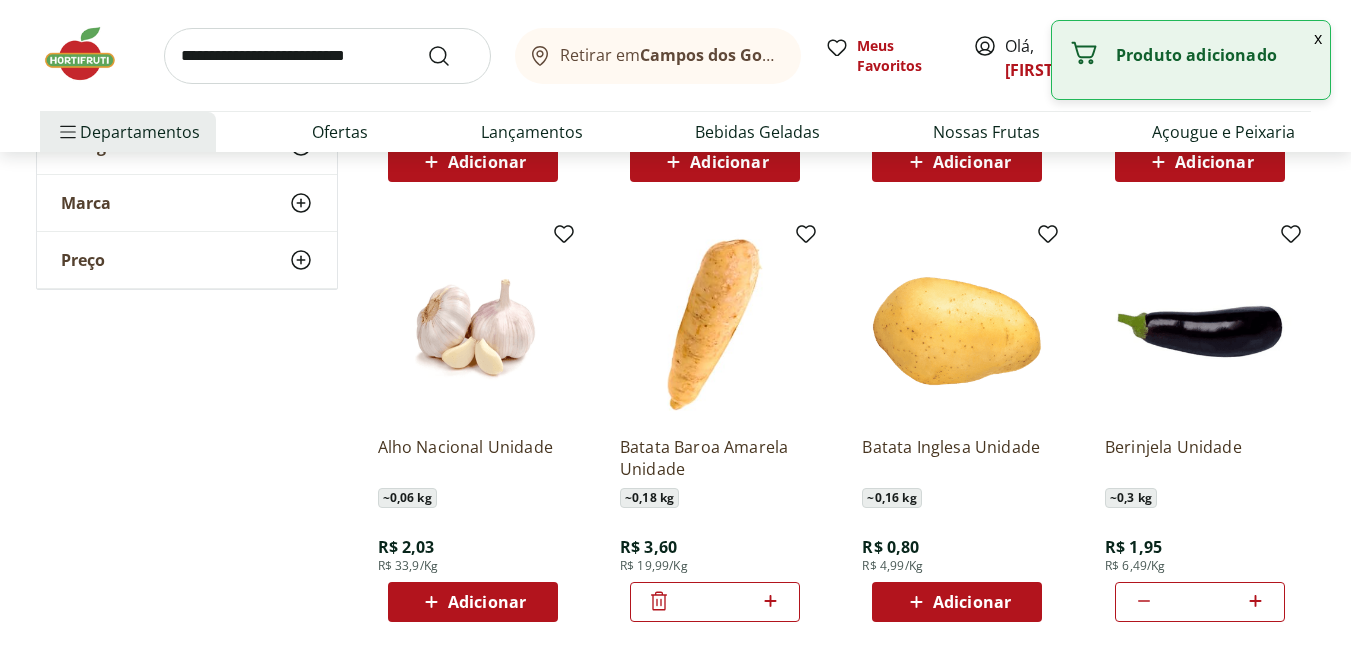 click 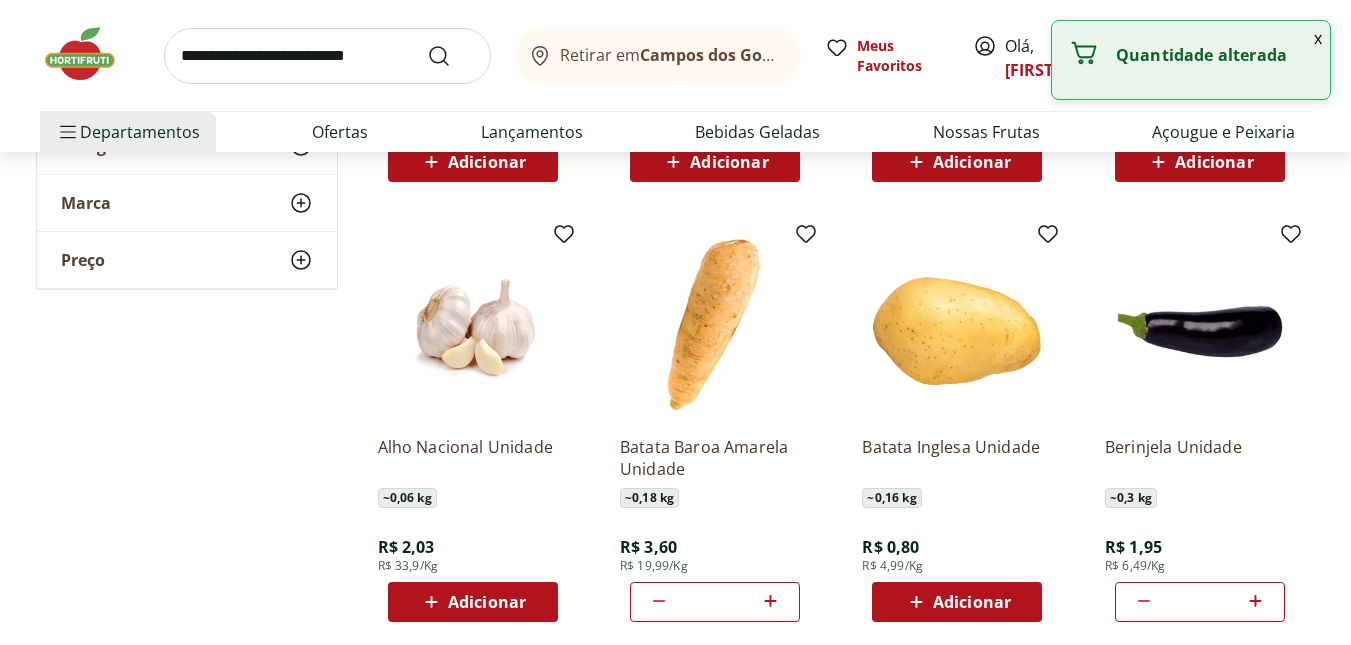click 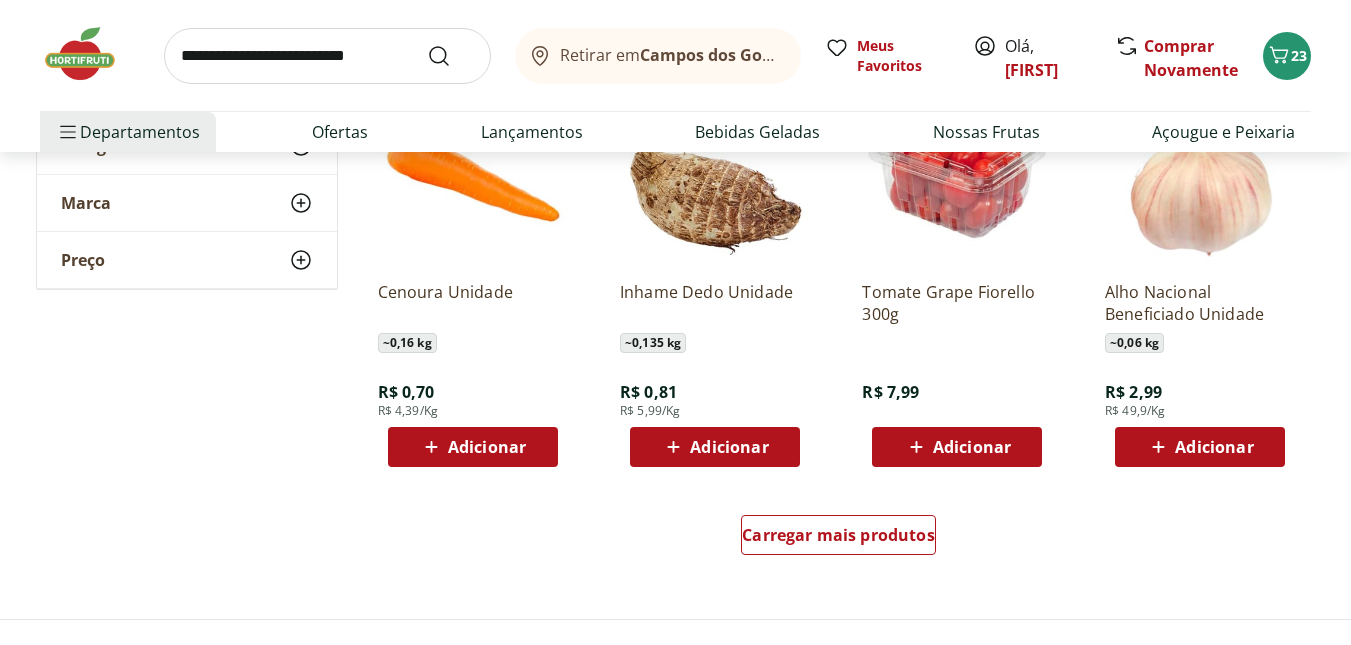 scroll, scrollTop: 1160, scrollLeft: 0, axis: vertical 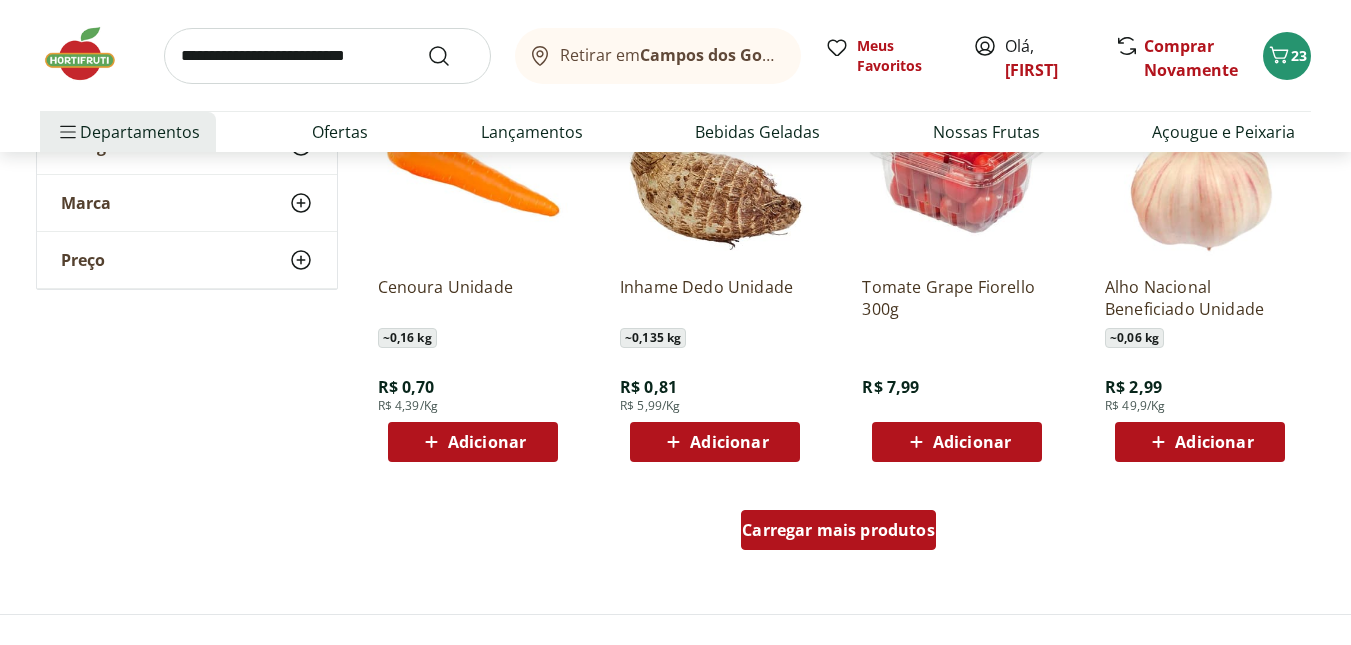 click on "Carregar mais produtos" at bounding box center [838, 530] 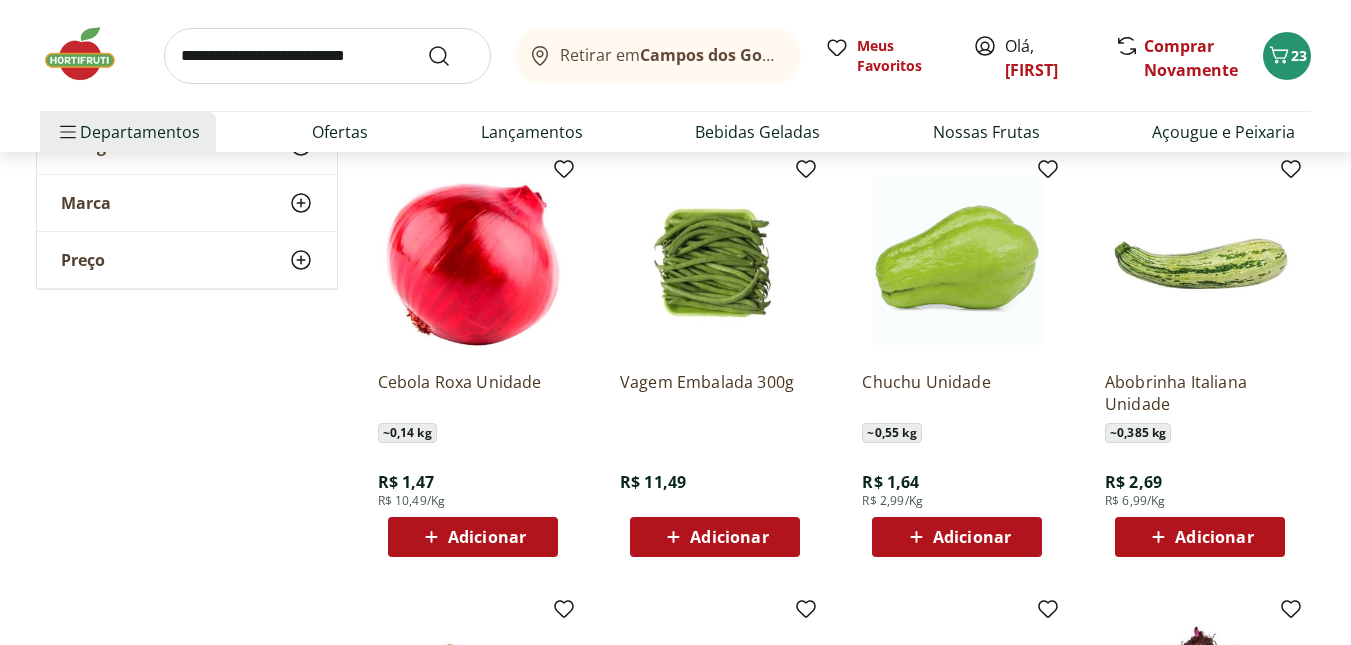scroll, scrollTop: 1520, scrollLeft: 0, axis: vertical 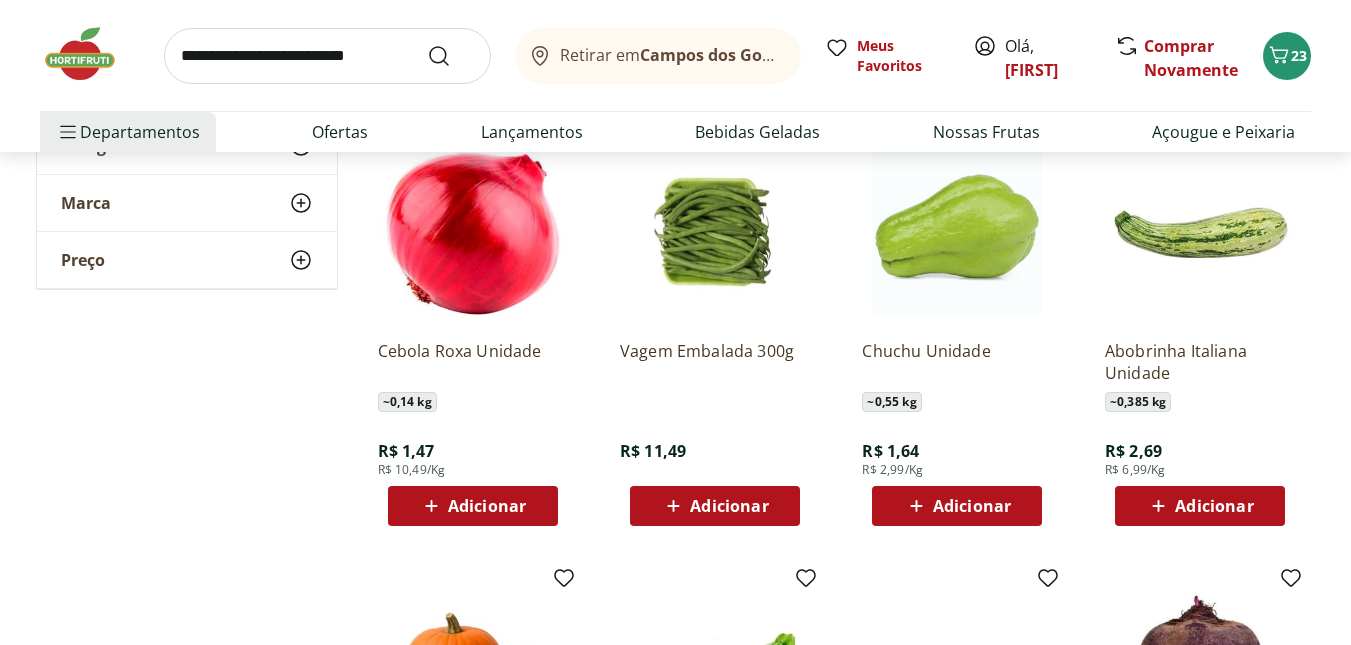 click on "Adicionar" at bounding box center (1200, 506) 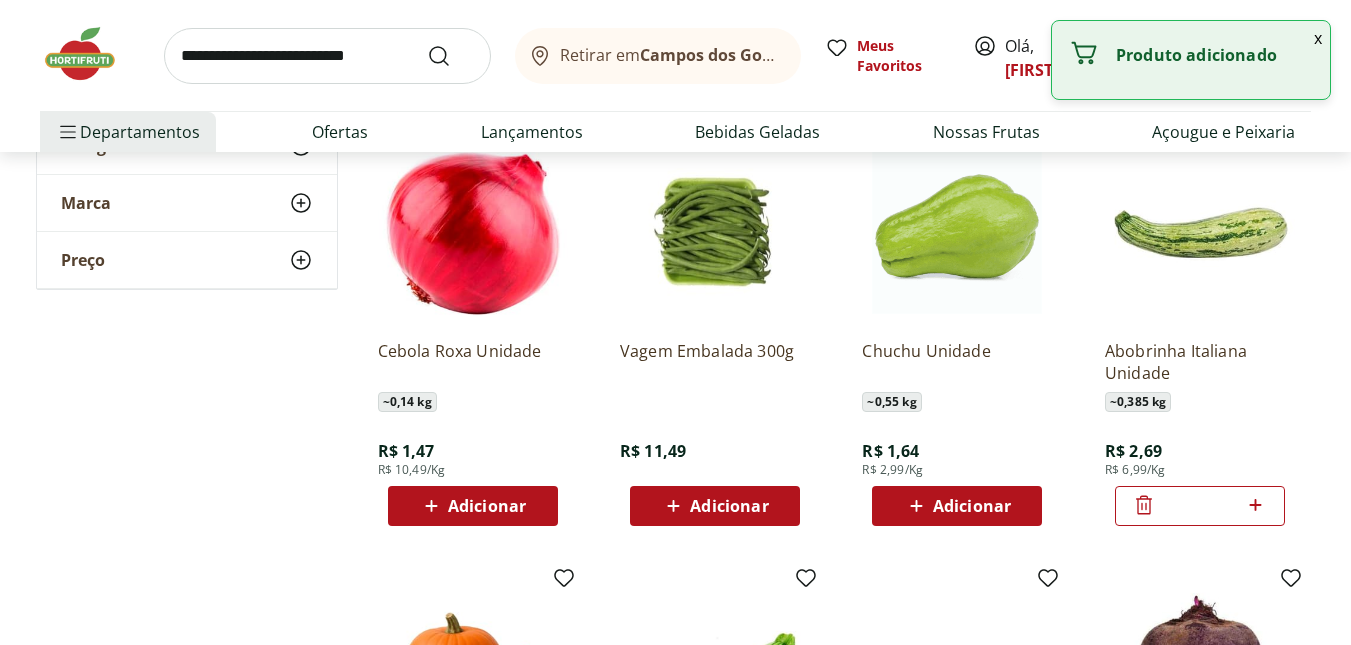 click 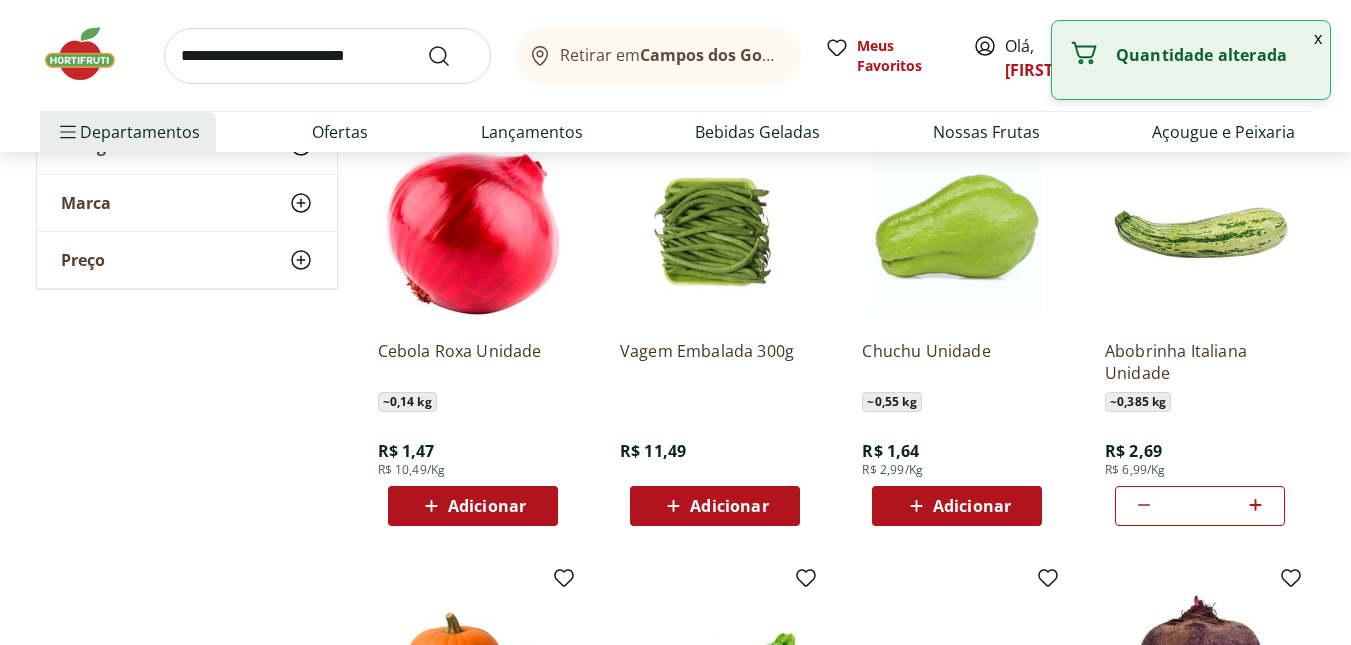 type on "*" 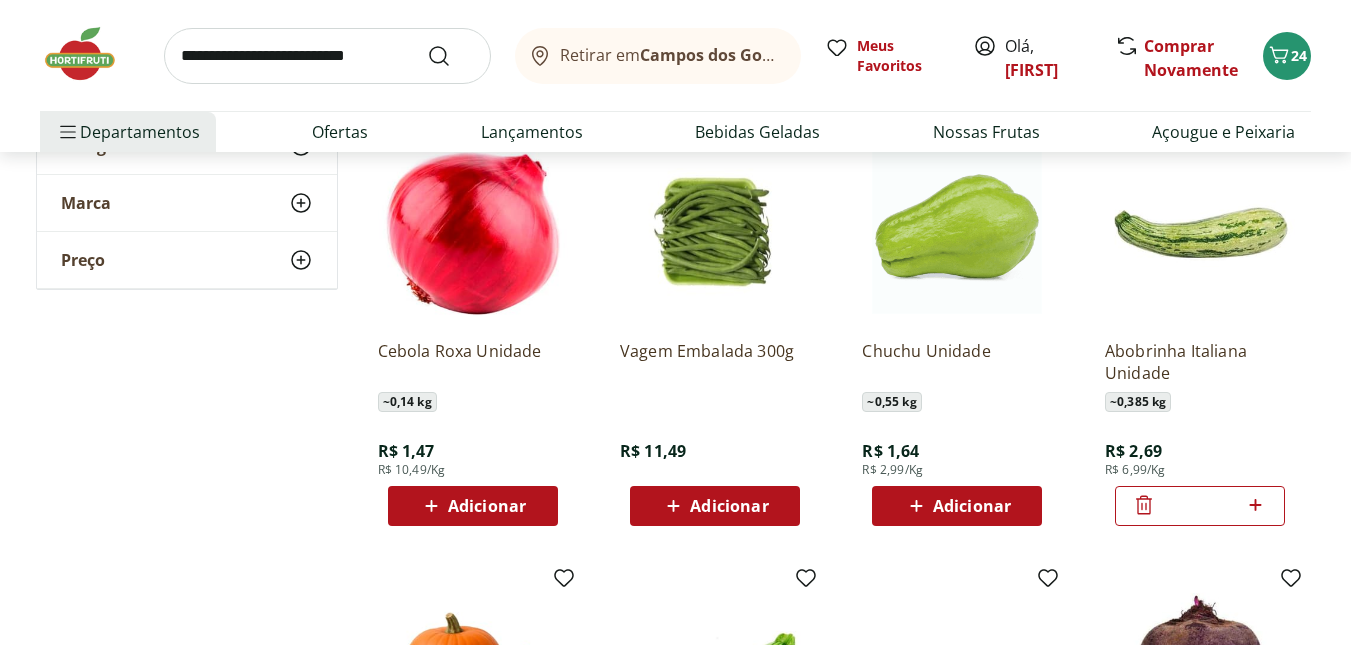 type 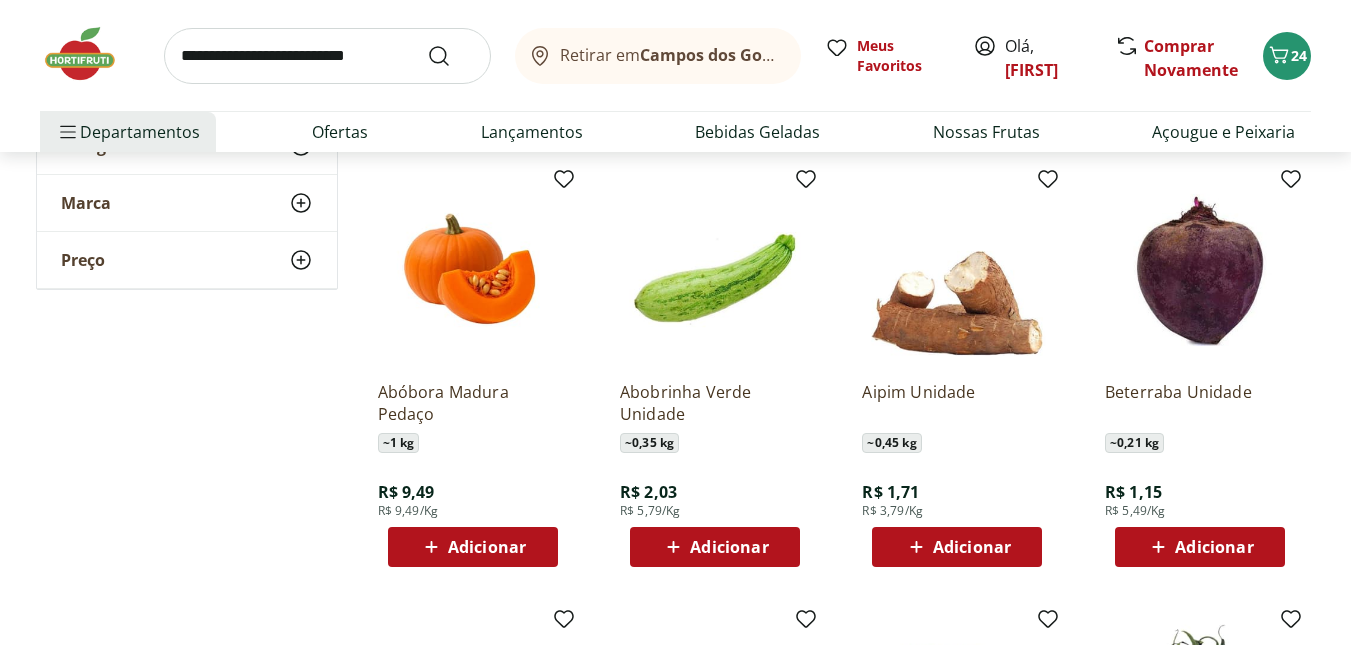 scroll, scrollTop: 1920, scrollLeft: 0, axis: vertical 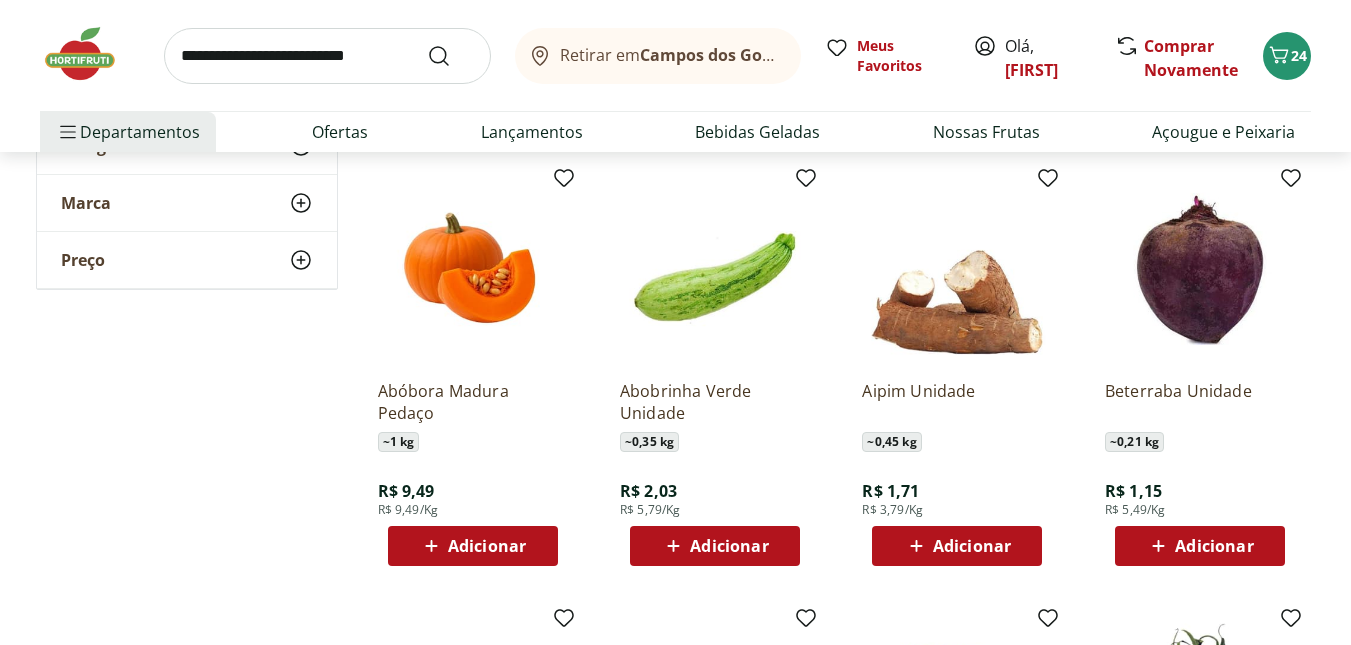 click on "Adicionar" at bounding box center [487, 546] 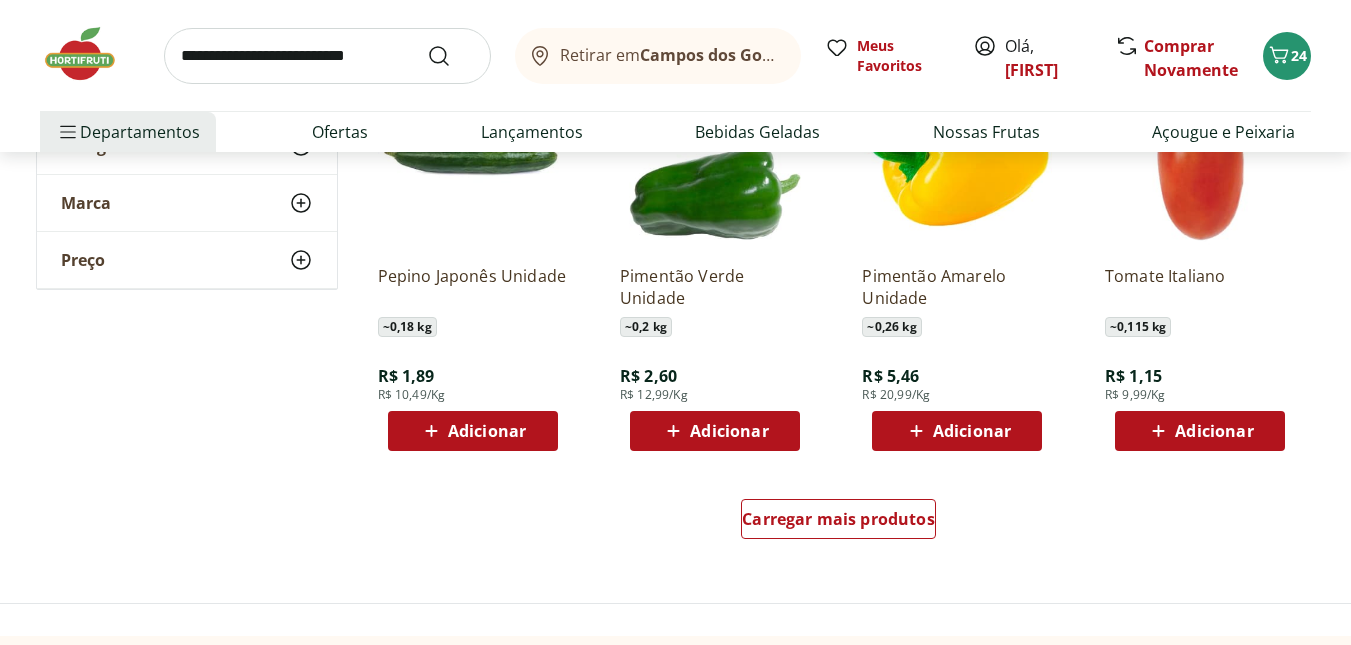 scroll, scrollTop: 2480, scrollLeft: 0, axis: vertical 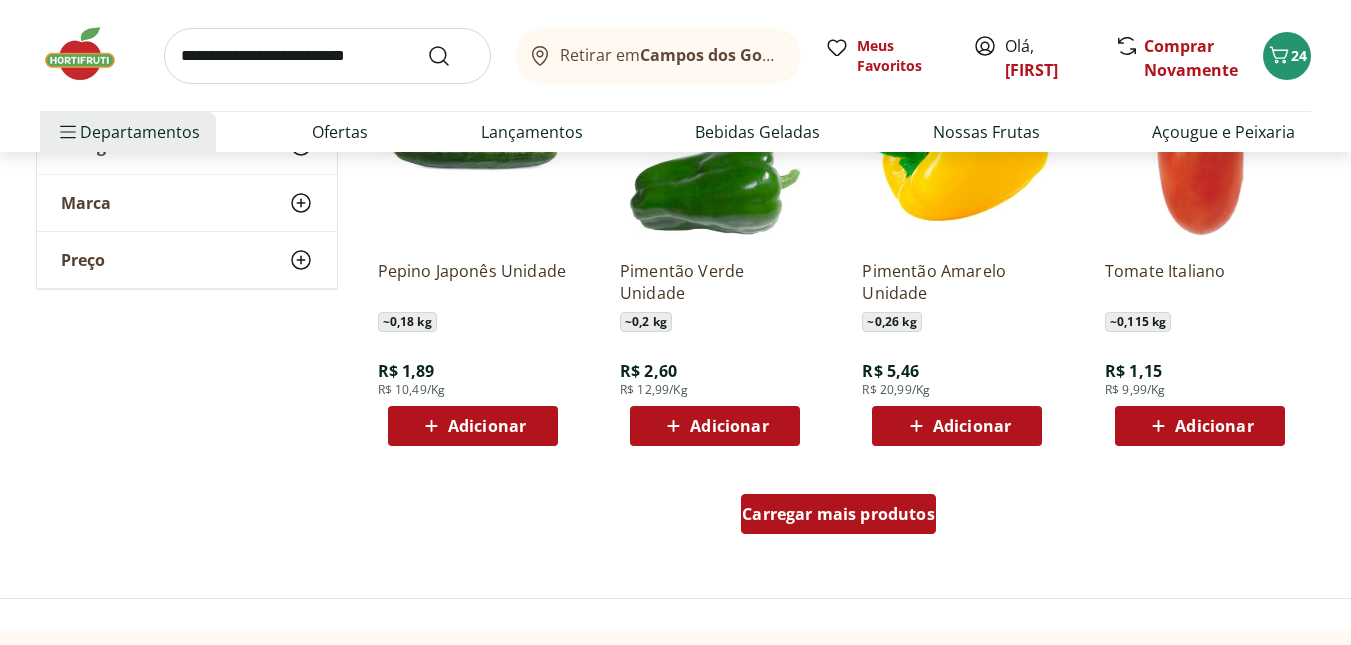 click on "Carregar mais produtos" at bounding box center (838, 514) 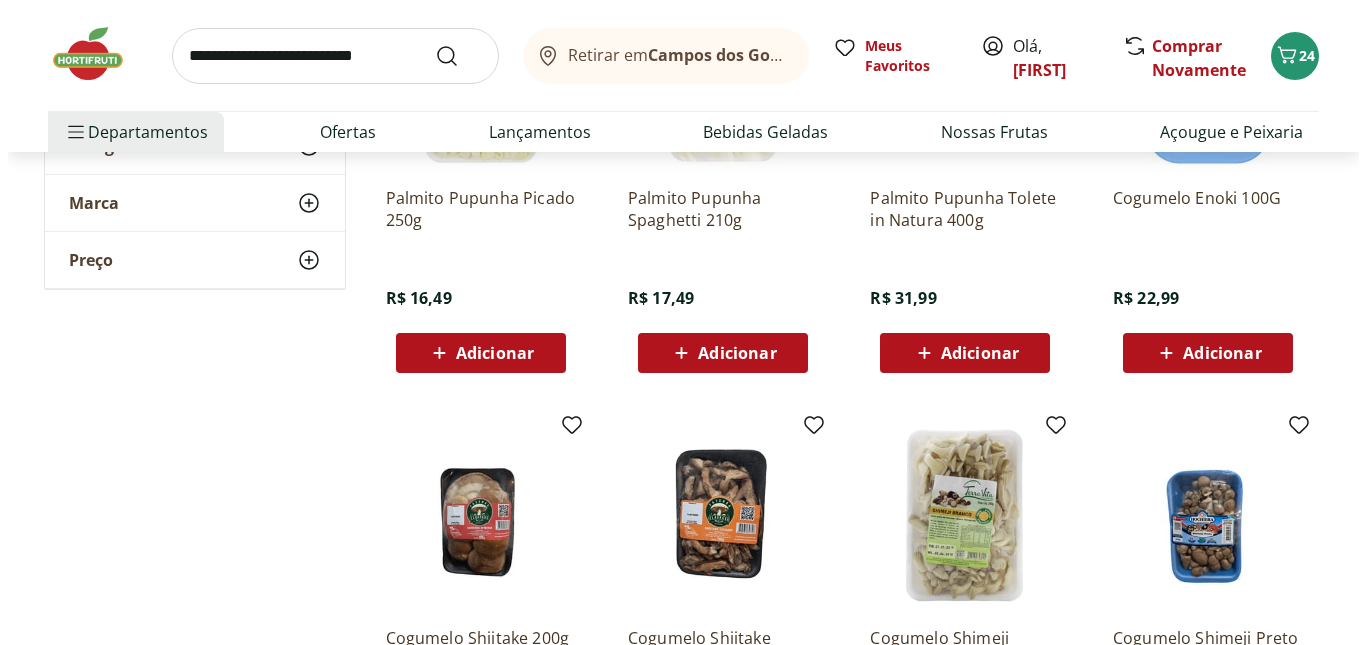 scroll, scrollTop: 3440, scrollLeft: 0, axis: vertical 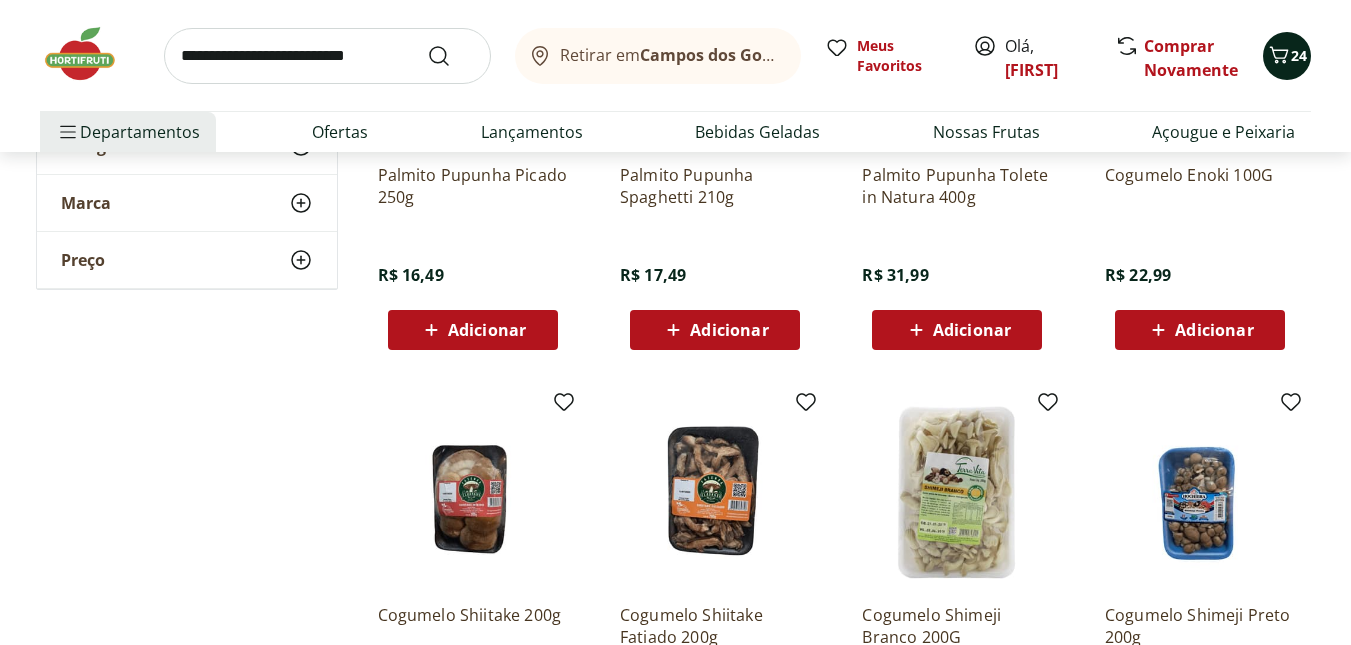 click 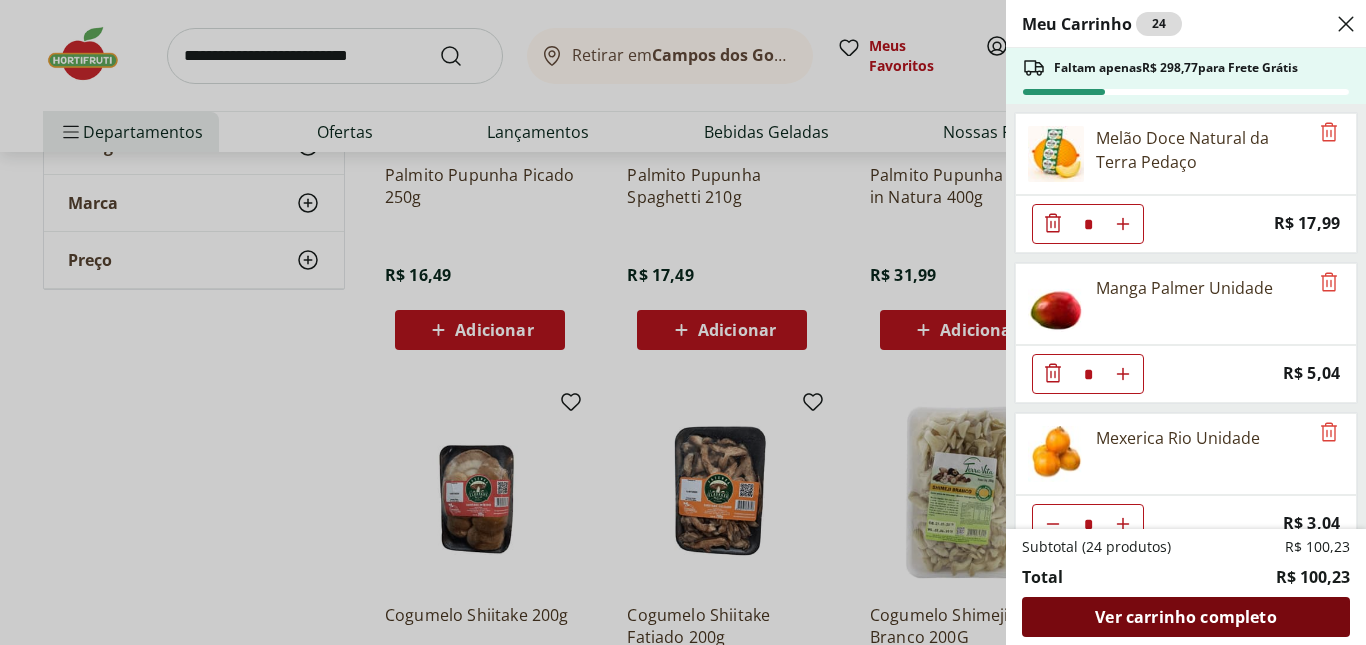 click on "Ver carrinho completo" at bounding box center [1185, 617] 